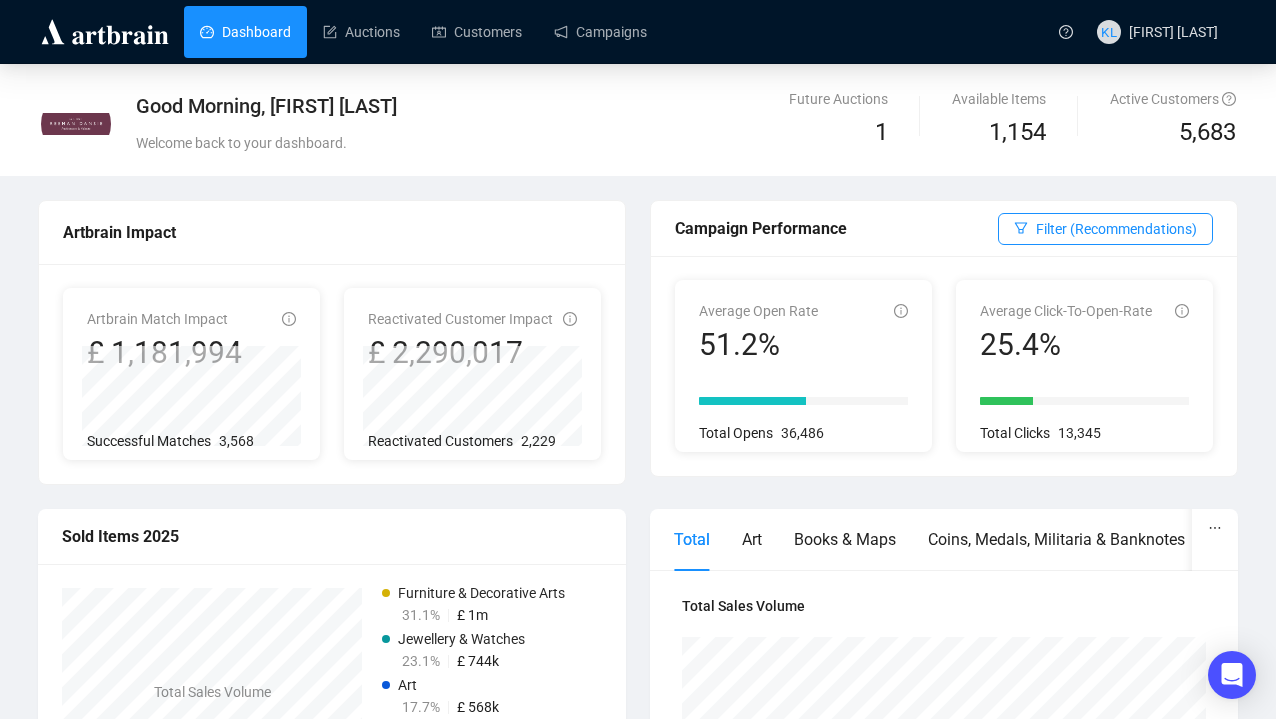 scroll, scrollTop: 0, scrollLeft: 0, axis: both 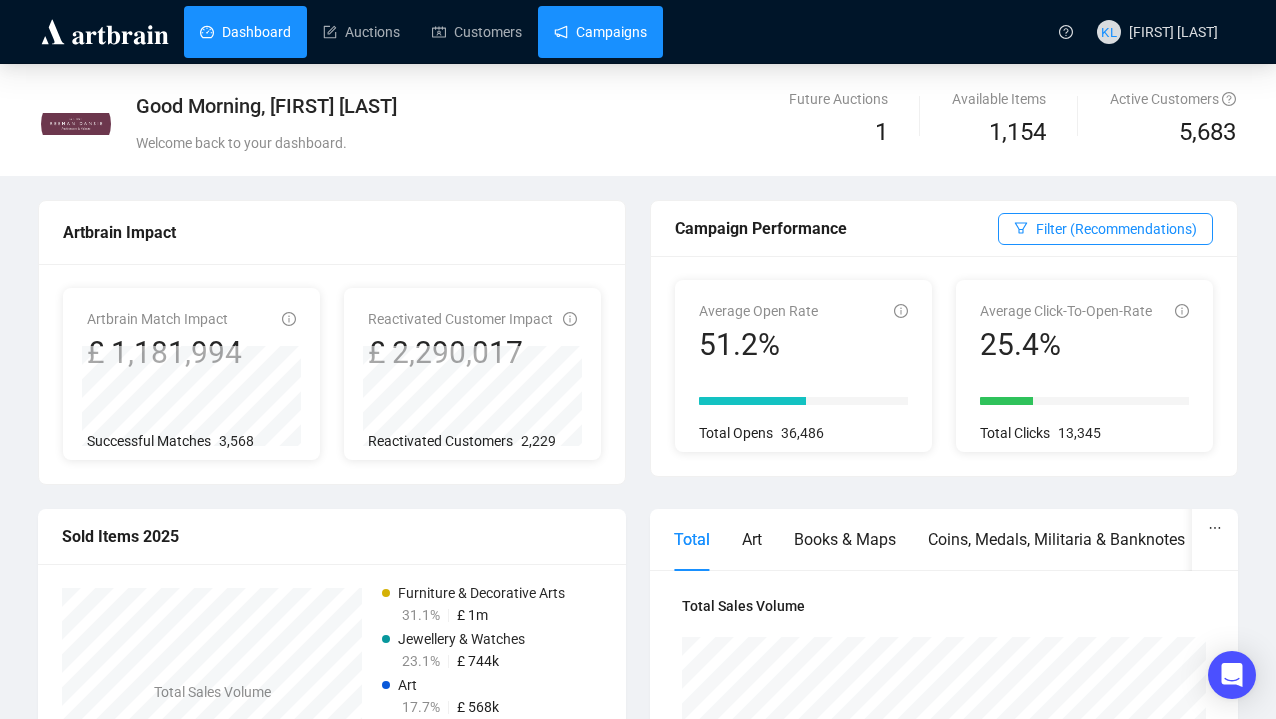 click on "Campaigns" at bounding box center (600, 32) 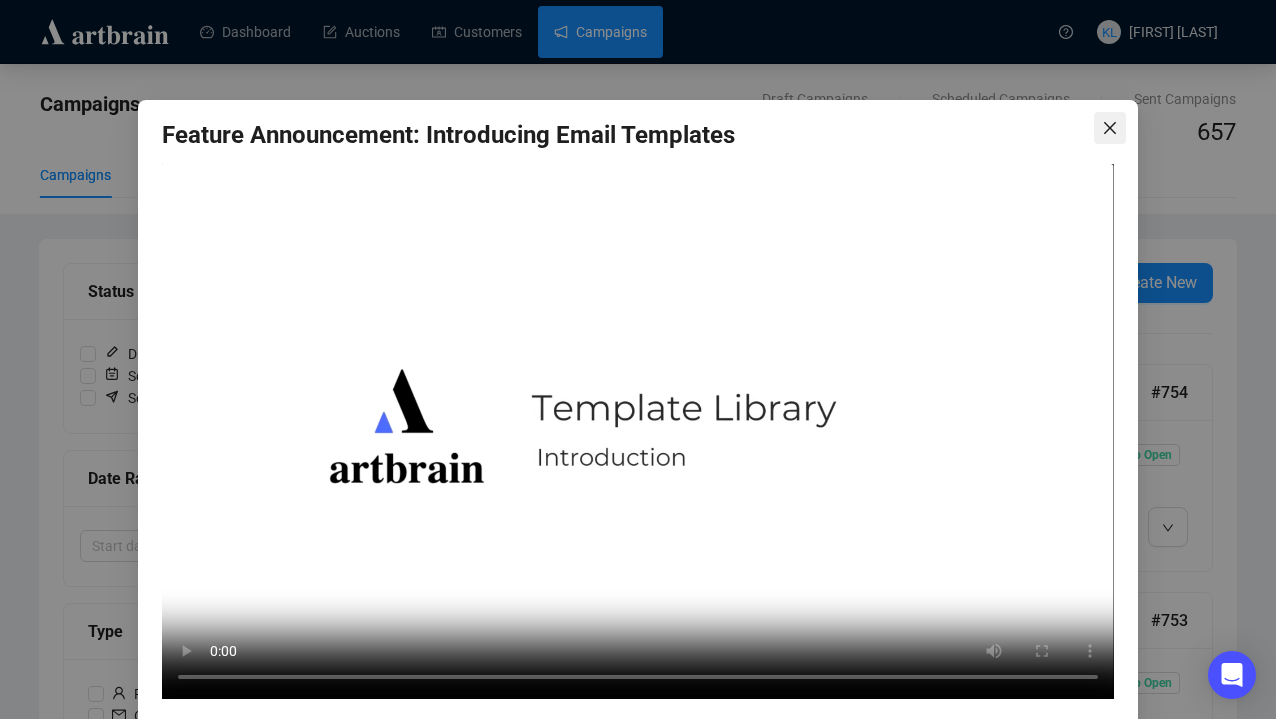 click 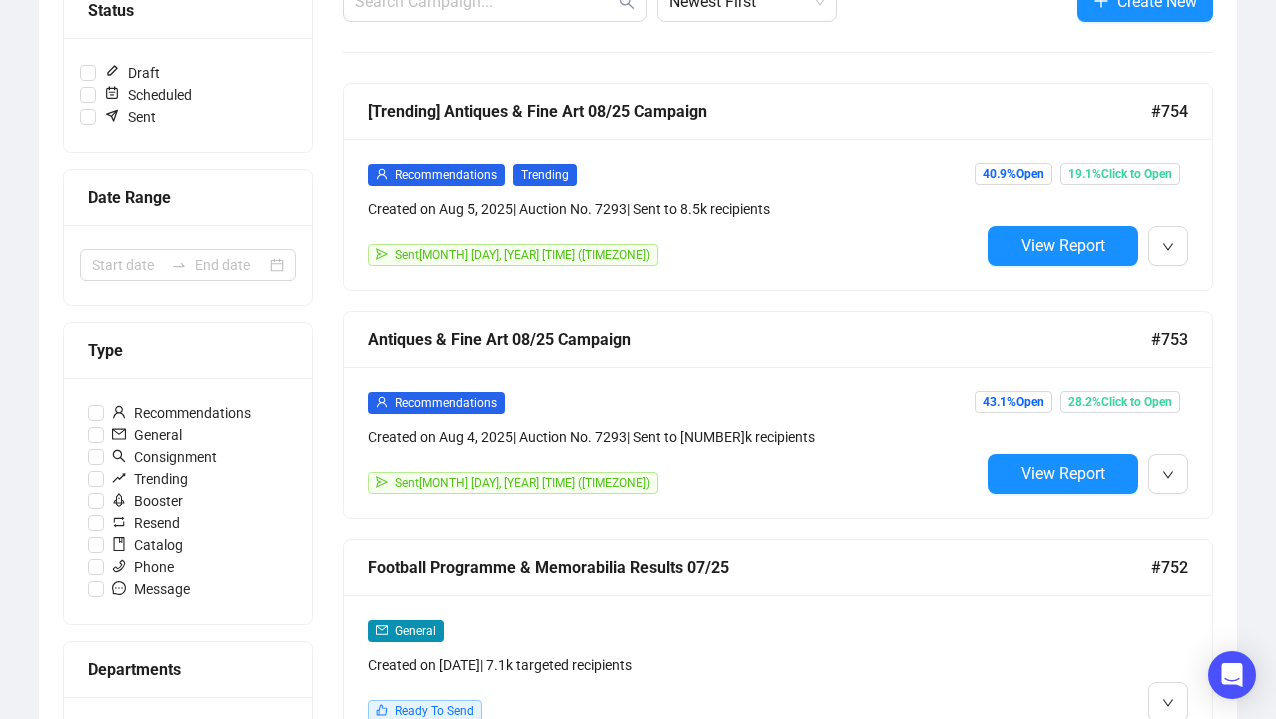 scroll, scrollTop: 282, scrollLeft: 0, axis: vertical 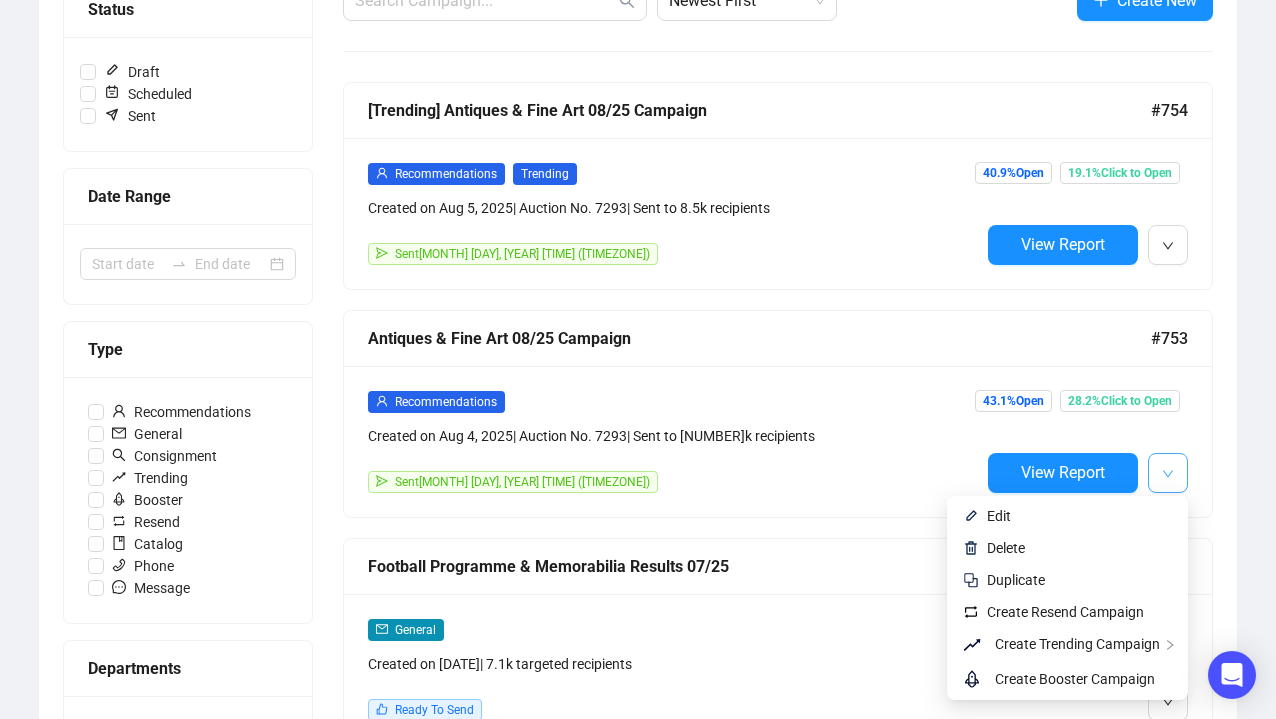 click at bounding box center (1168, 473) 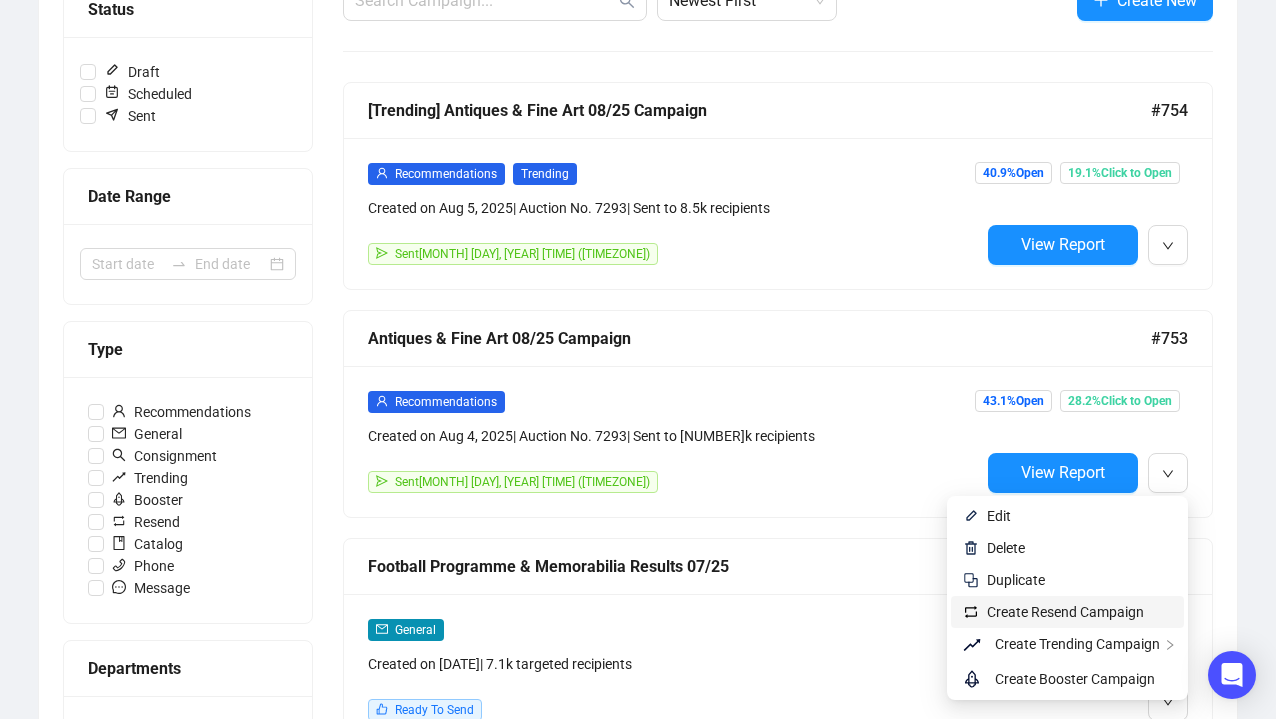 click on "Create Resend Campaign" at bounding box center (1065, 612) 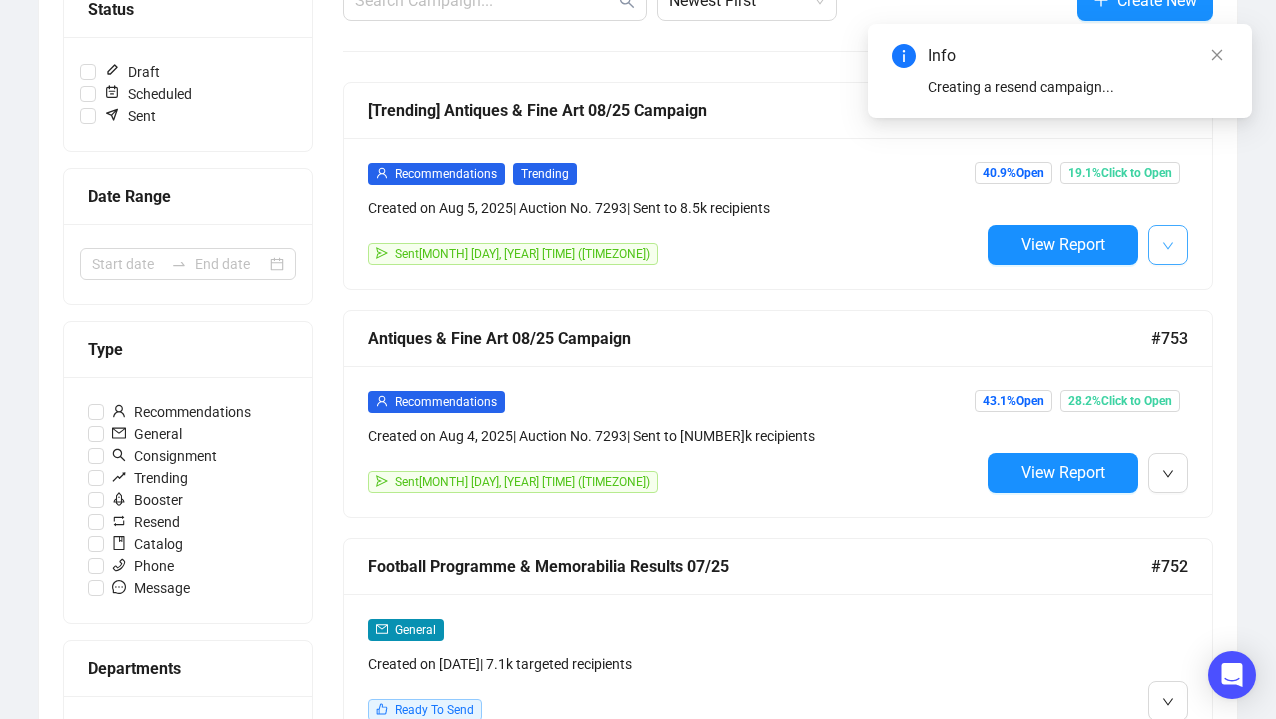 click at bounding box center [1168, 245] 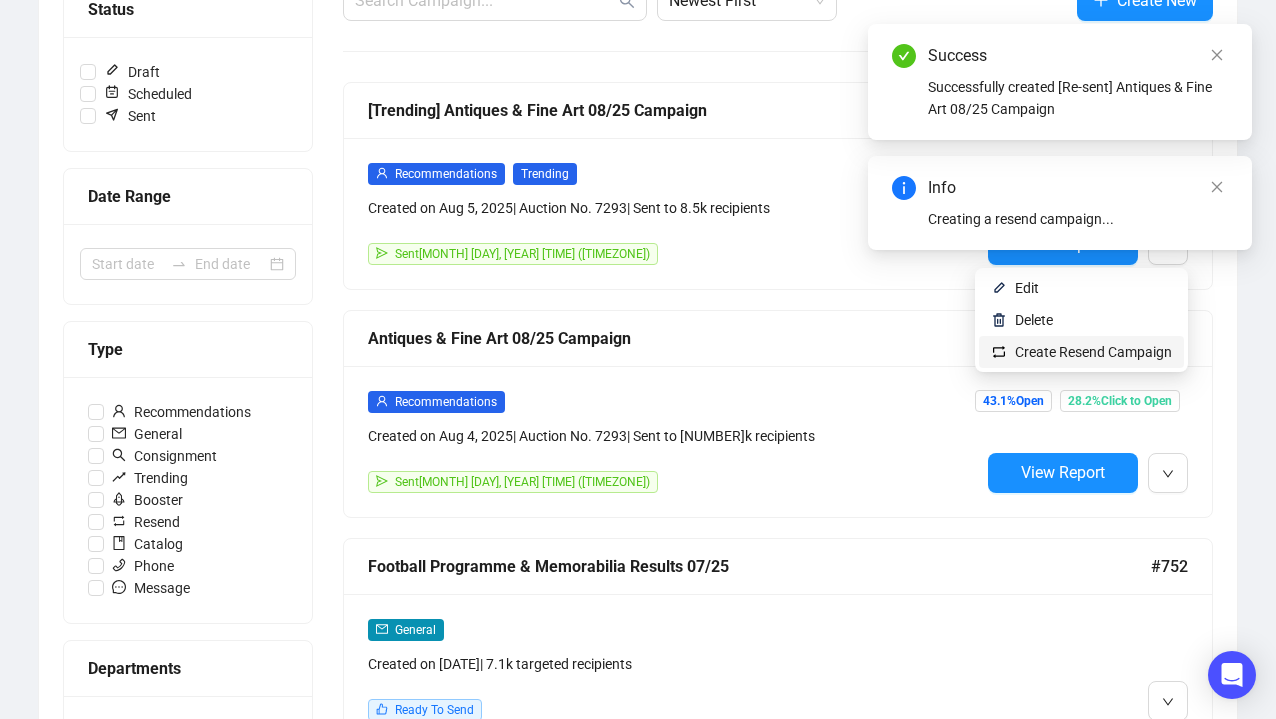 click on "Create Resend Campaign" at bounding box center (1093, 352) 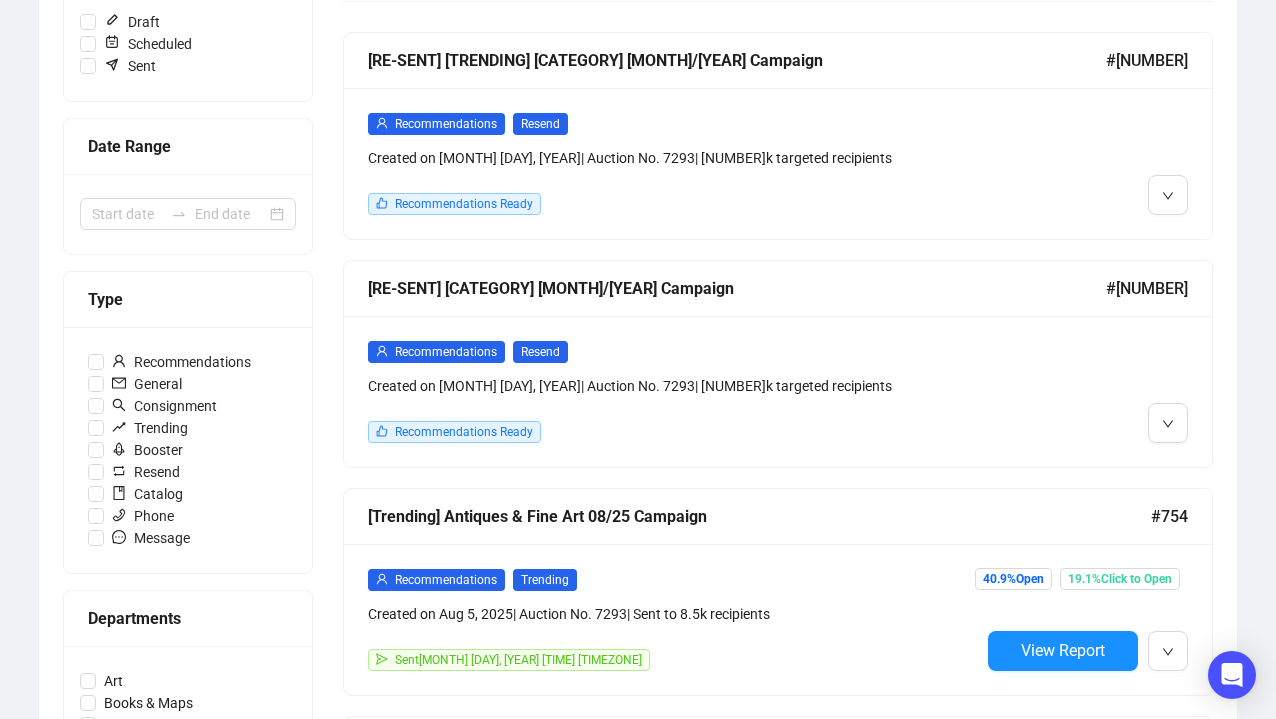 scroll, scrollTop: 369, scrollLeft: 0, axis: vertical 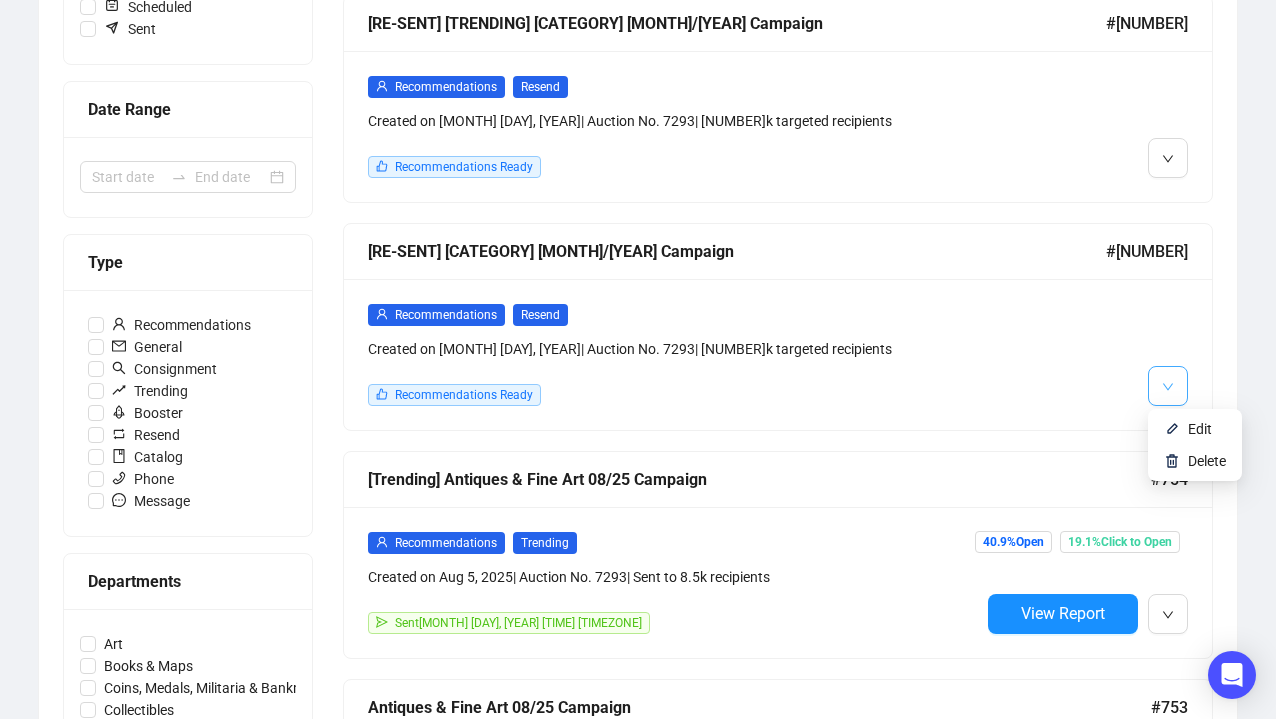 click 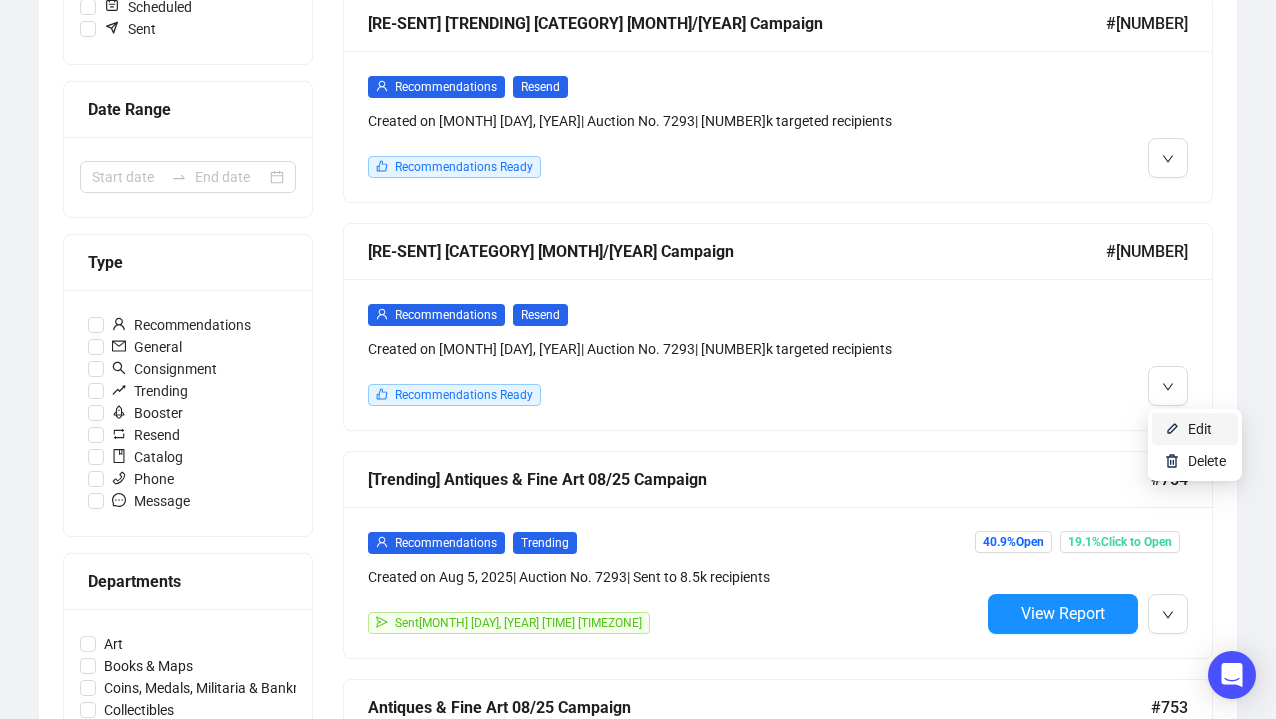 click at bounding box center (1172, 429) 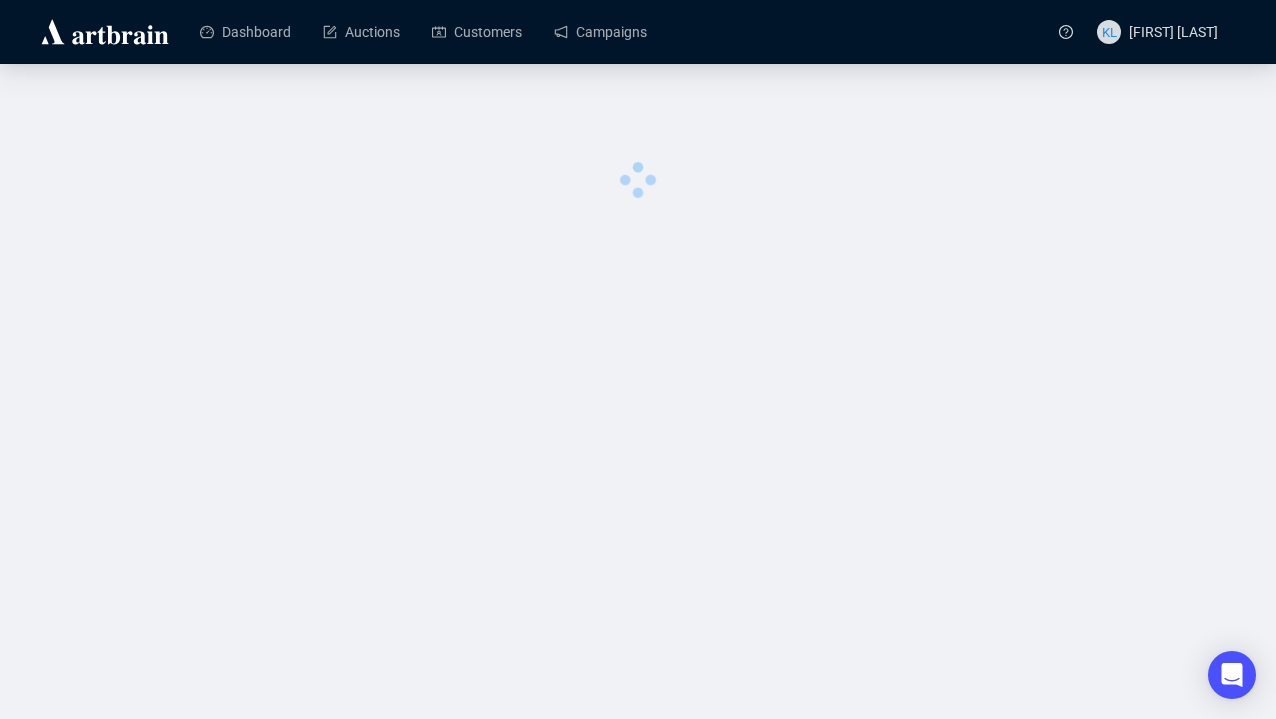 scroll, scrollTop: 0, scrollLeft: 0, axis: both 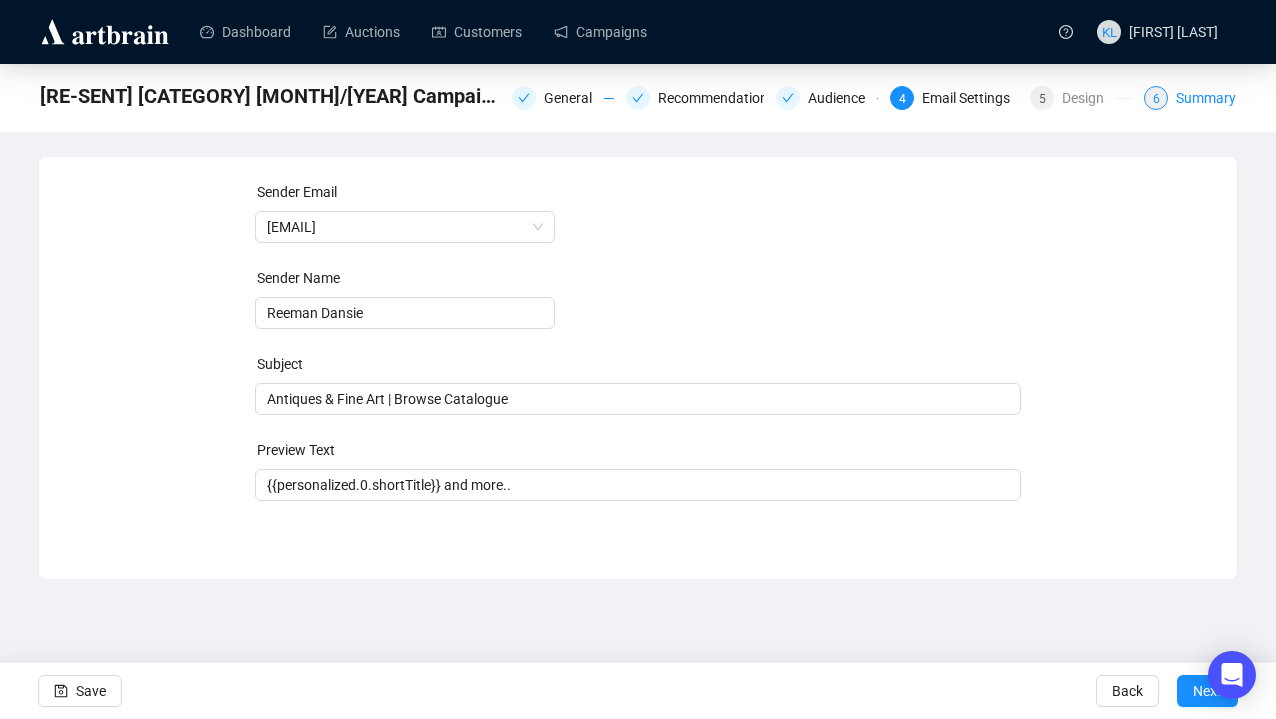 click on "6 Summary" at bounding box center (1190, 98) 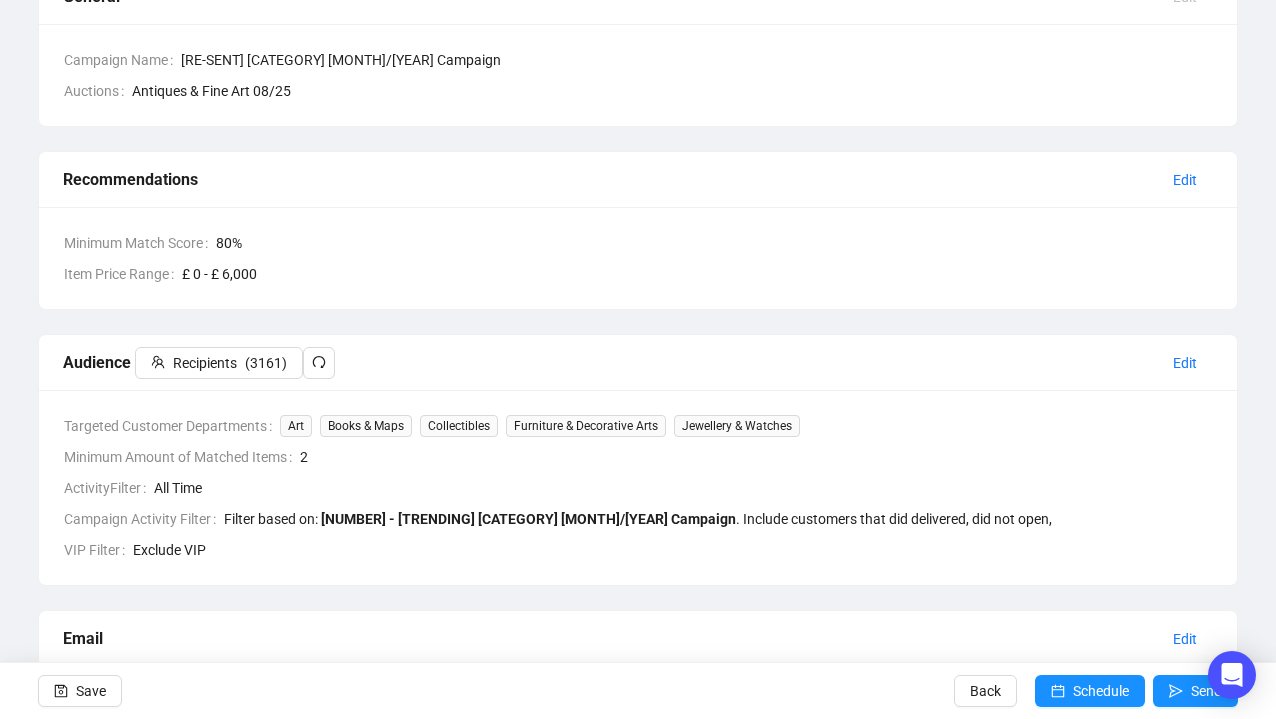 scroll, scrollTop: 199, scrollLeft: 0, axis: vertical 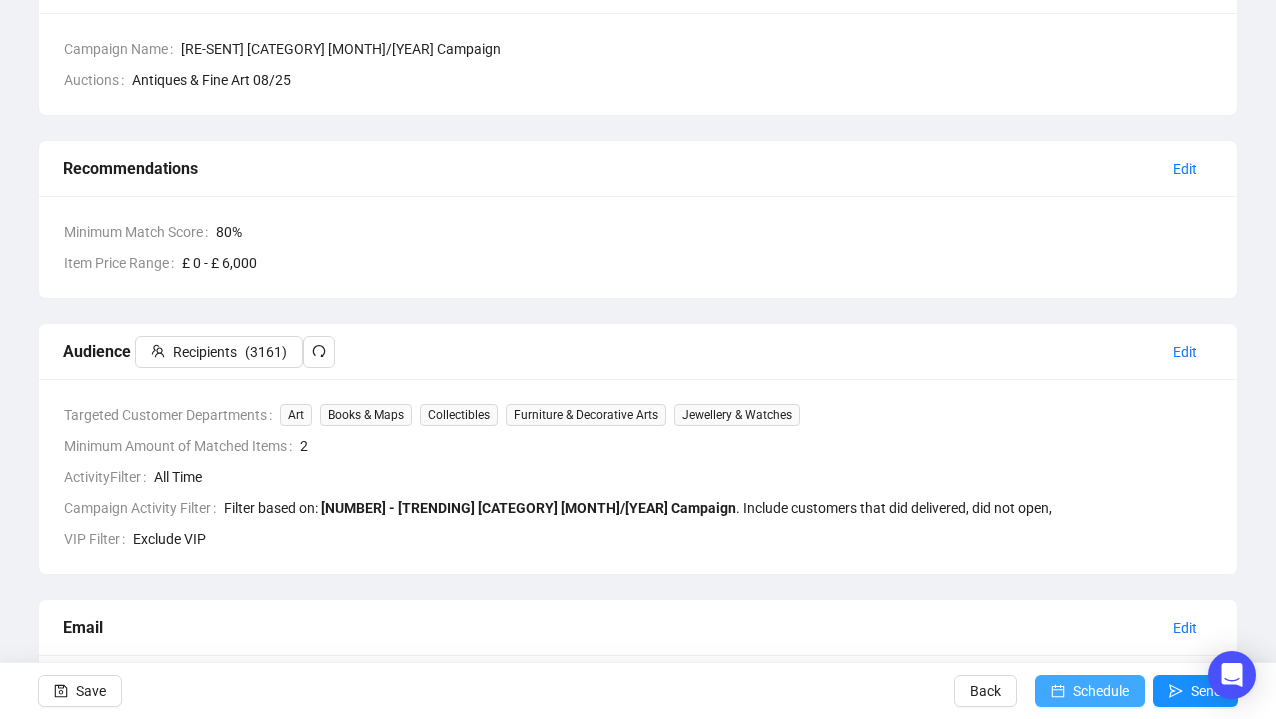 click on "Schedule" at bounding box center (1090, 691) 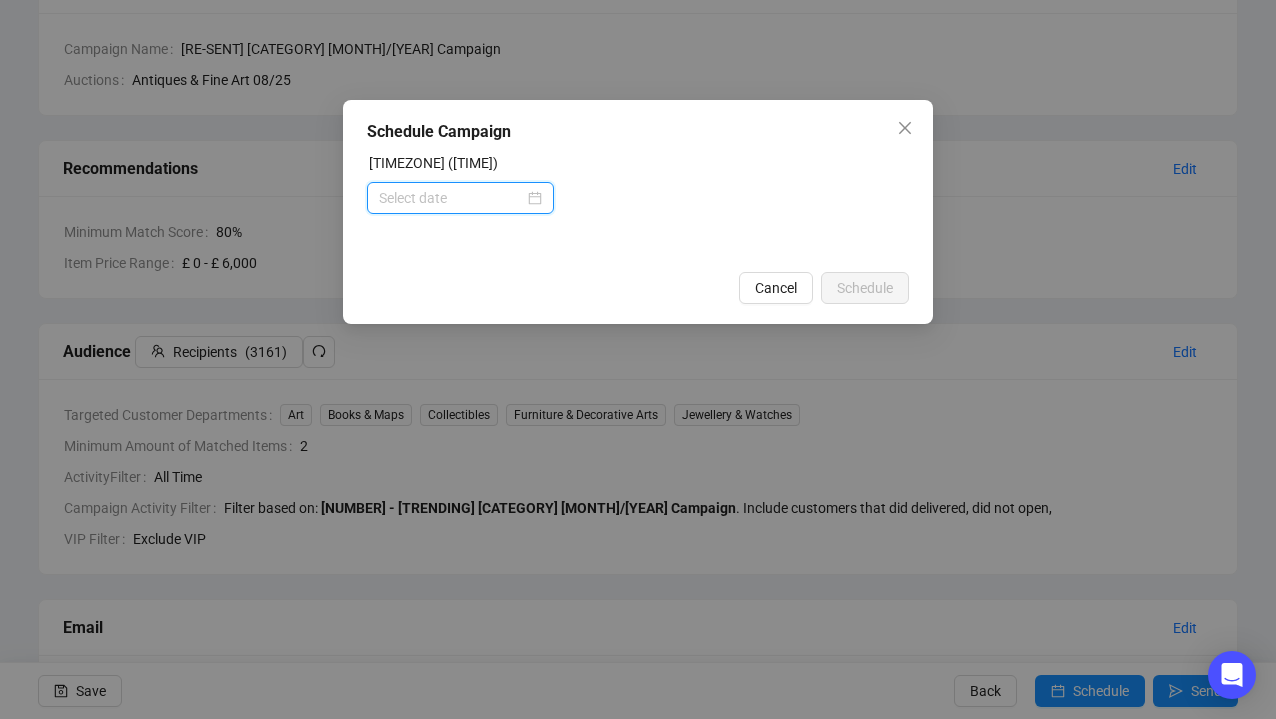 click at bounding box center [451, 198] 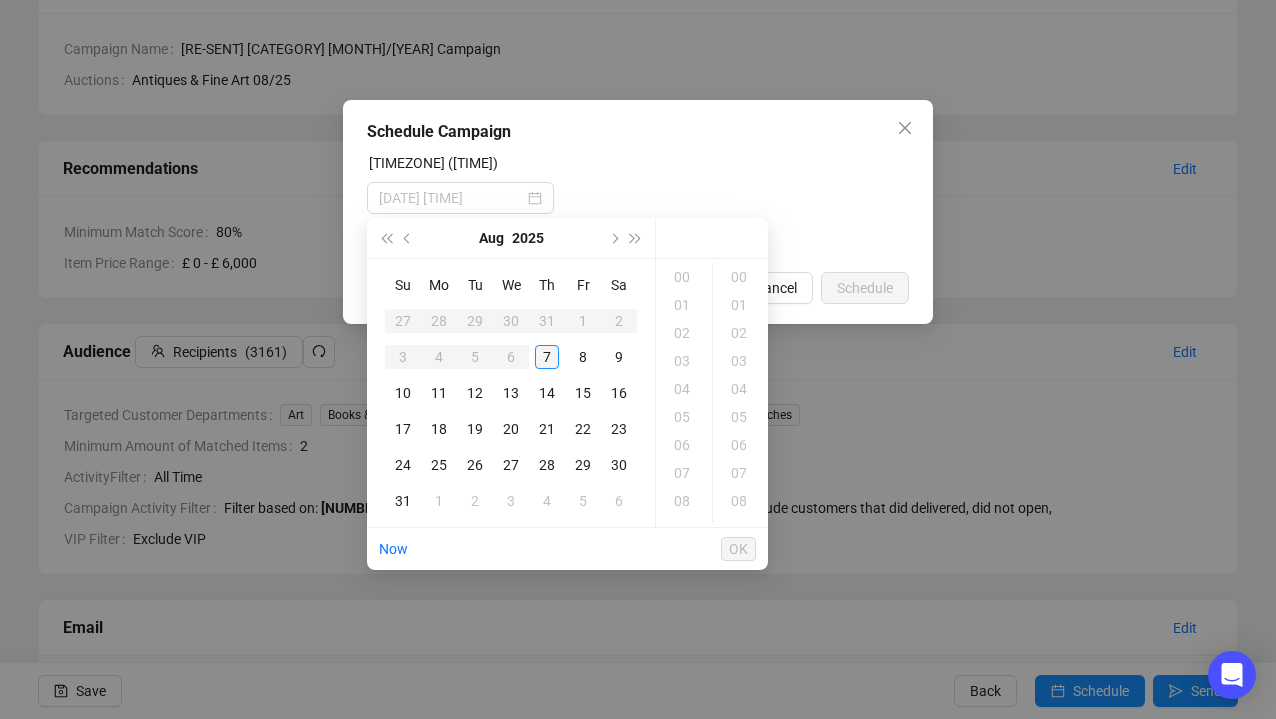 click on "7" at bounding box center [547, 357] 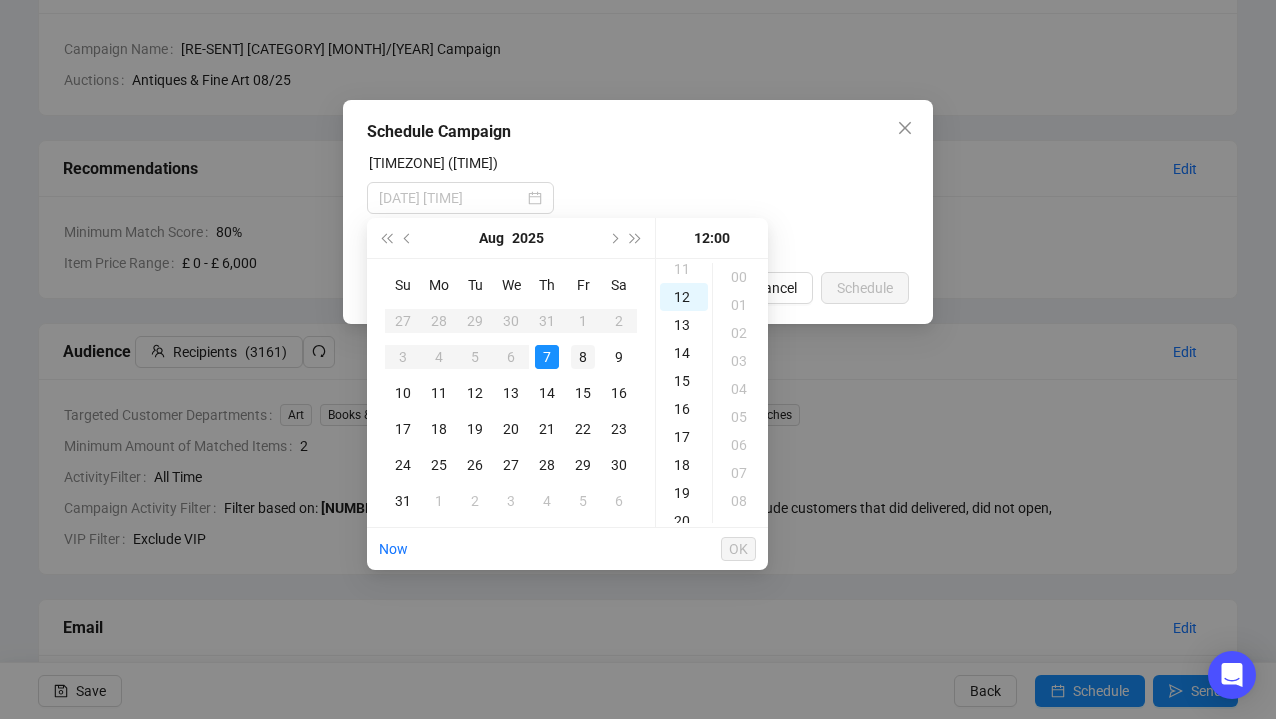 scroll, scrollTop: 336, scrollLeft: 0, axis: vertical 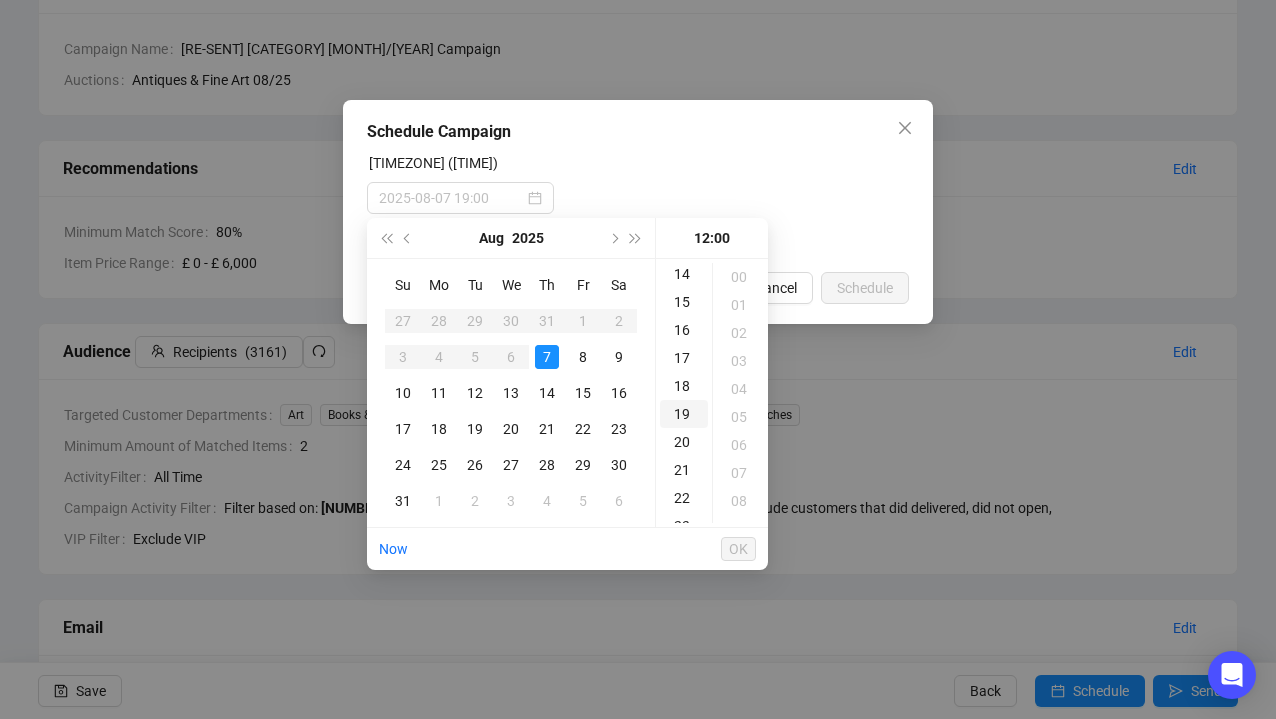 click on "19" at bounding box center [684, 414] 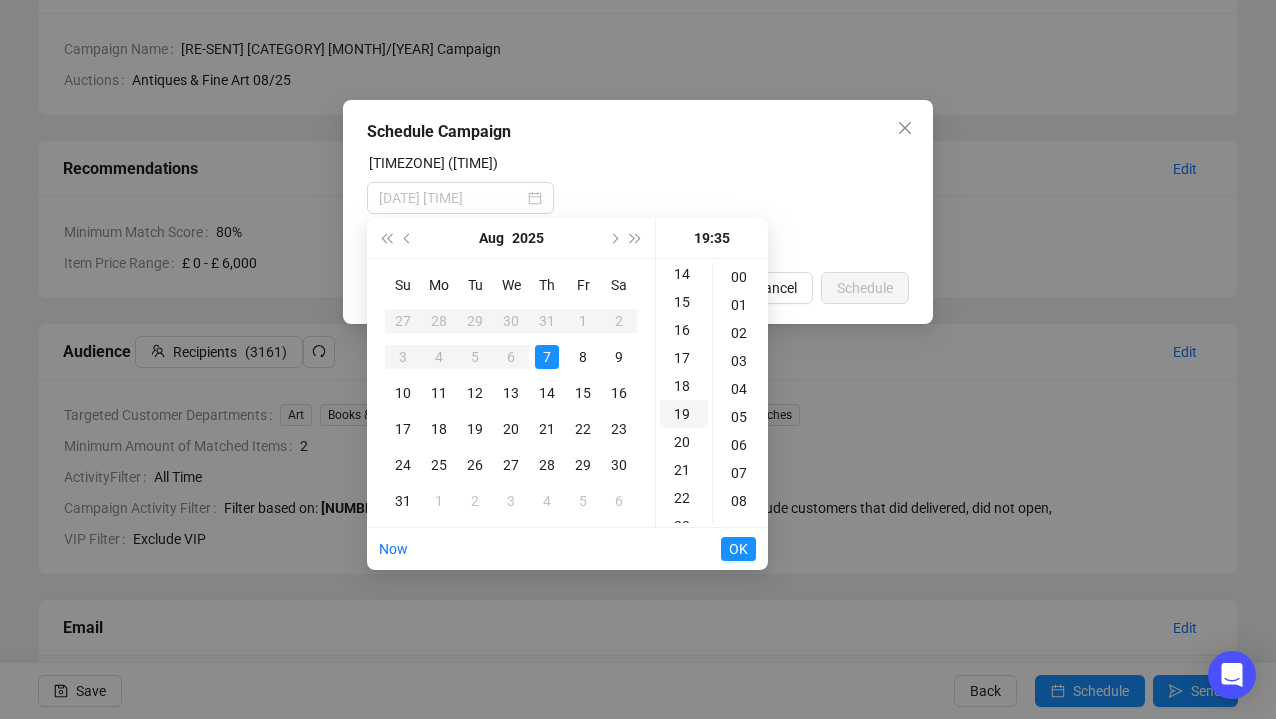 scroll, scrollTop: 526, scrollLeft: 0, axis: vertical 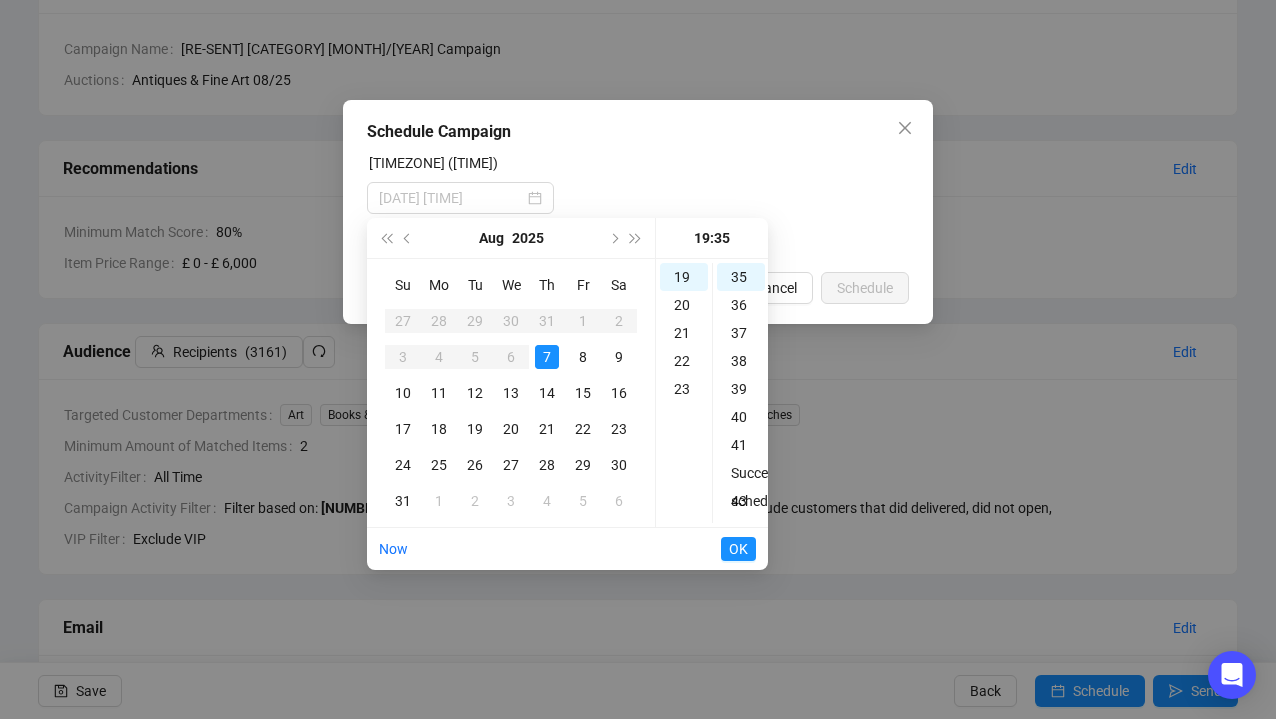 type on "[DATE] [TIME]" 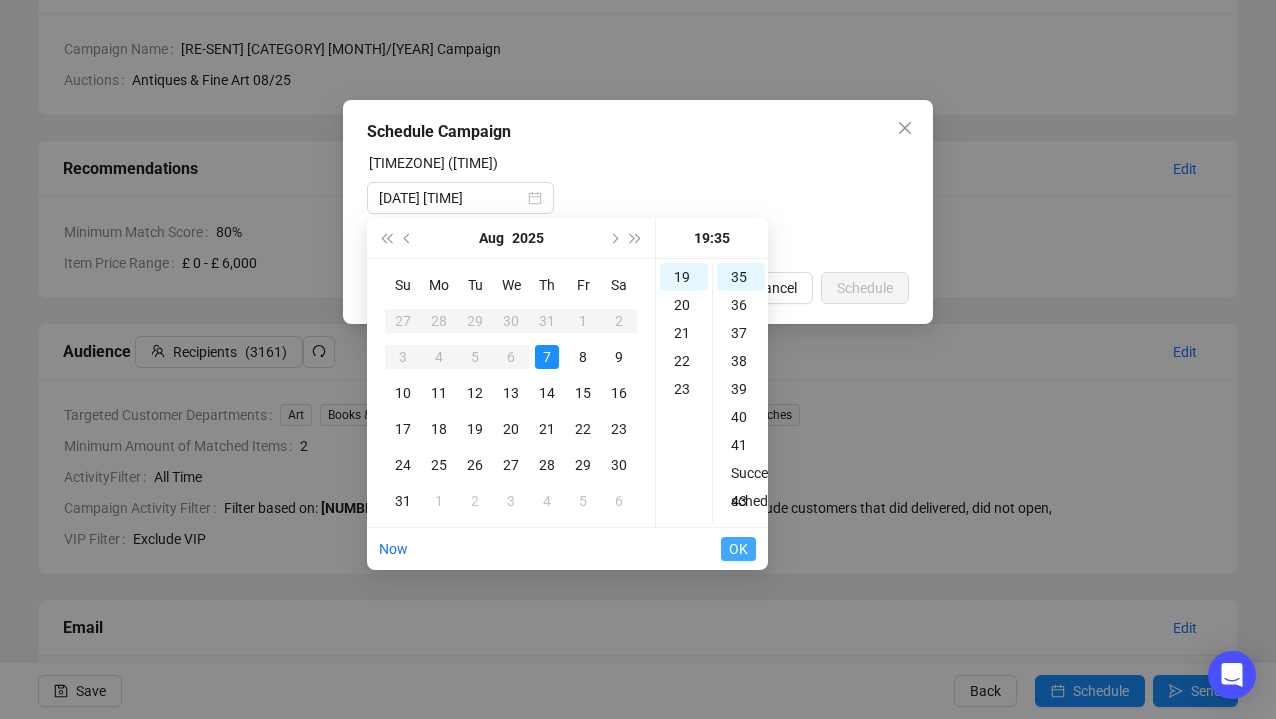 click on "OK" at bounding box center [738, 549] 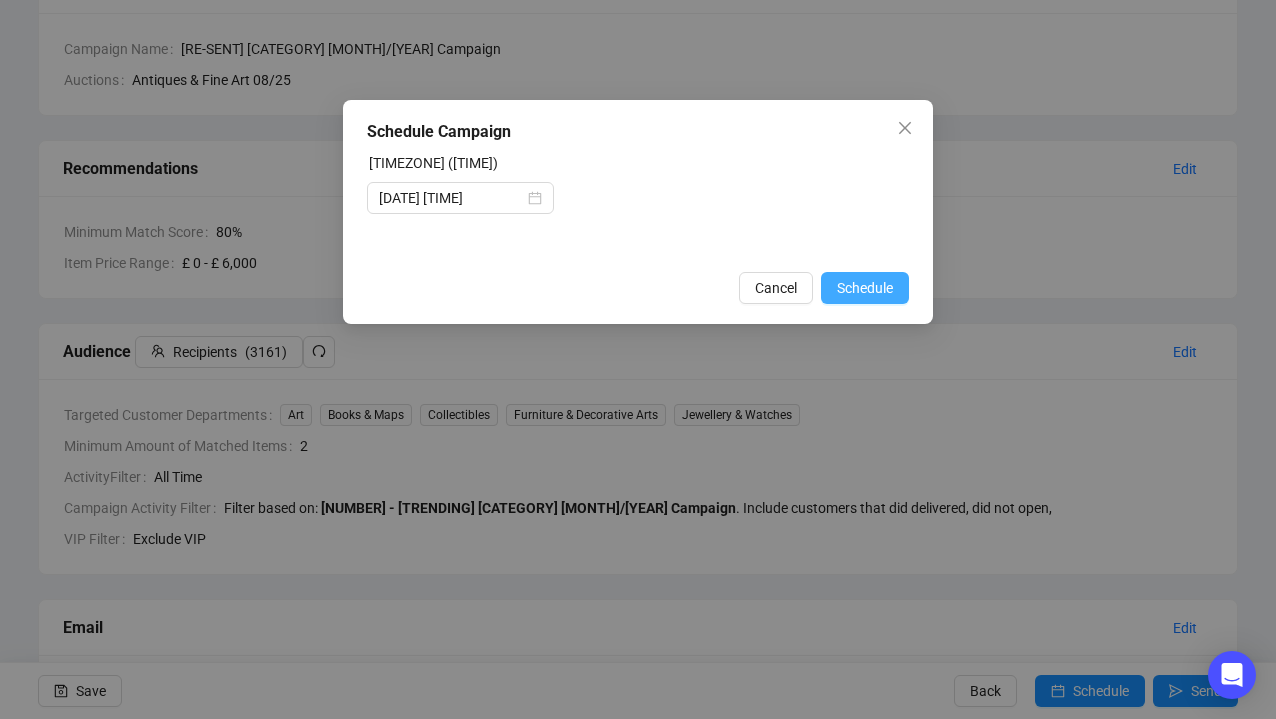 click on "Schedule" at bounding box center [865, 288] 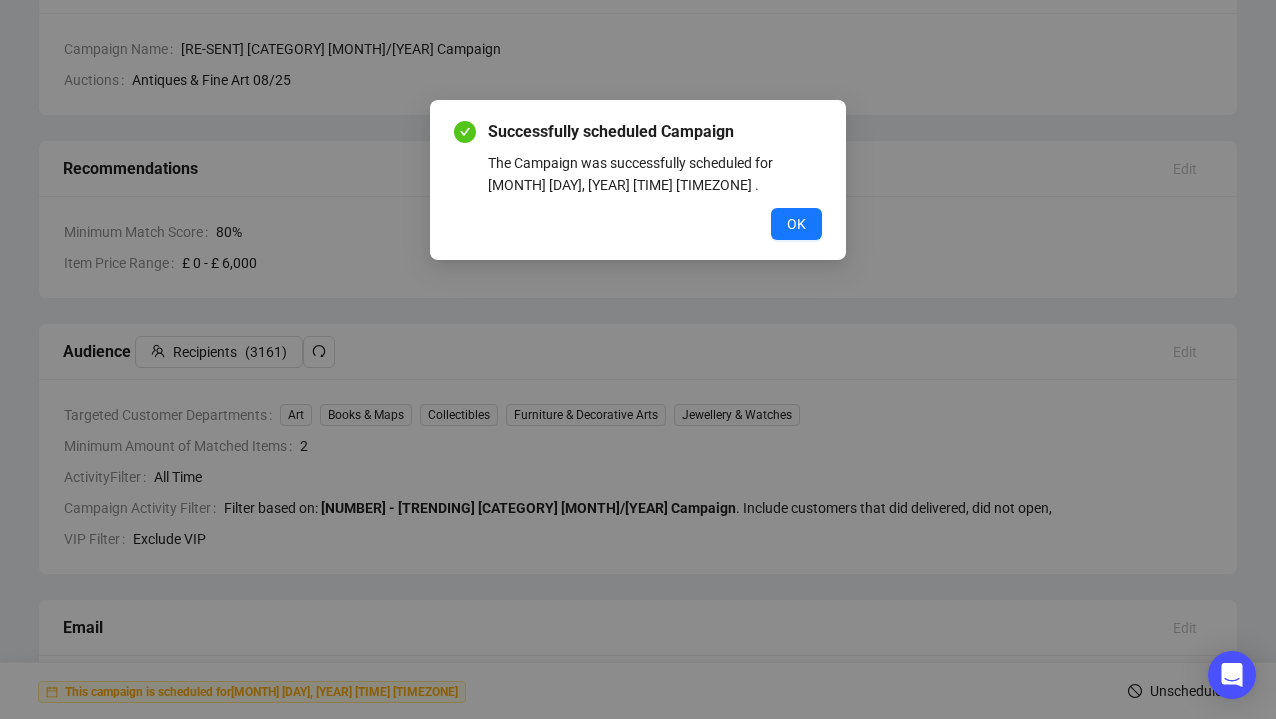 click on "Successfully scheduled Campaign The Campaign was successfully scheduled for [MONTH] [DAY], [YEAR] [TIME] [TIMEZONE]
. OK" at bounding box center [638, 180] 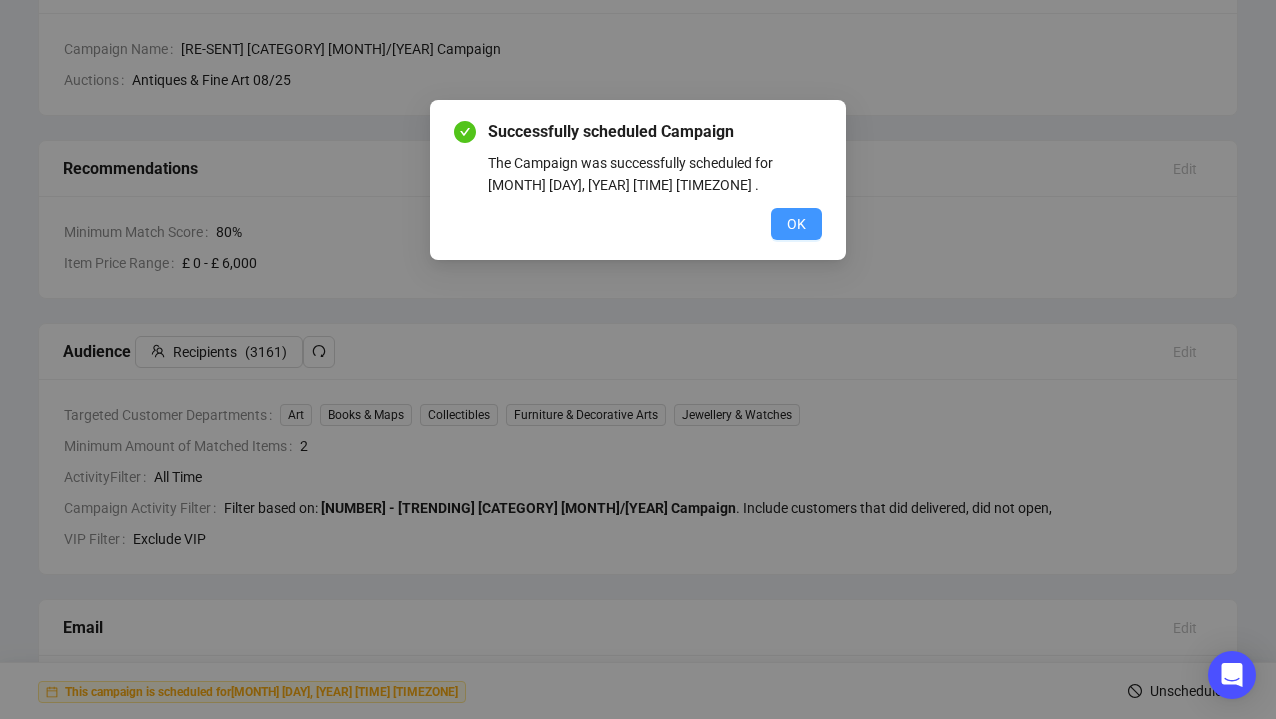 click on "OK" at bounding box center [796, 224] 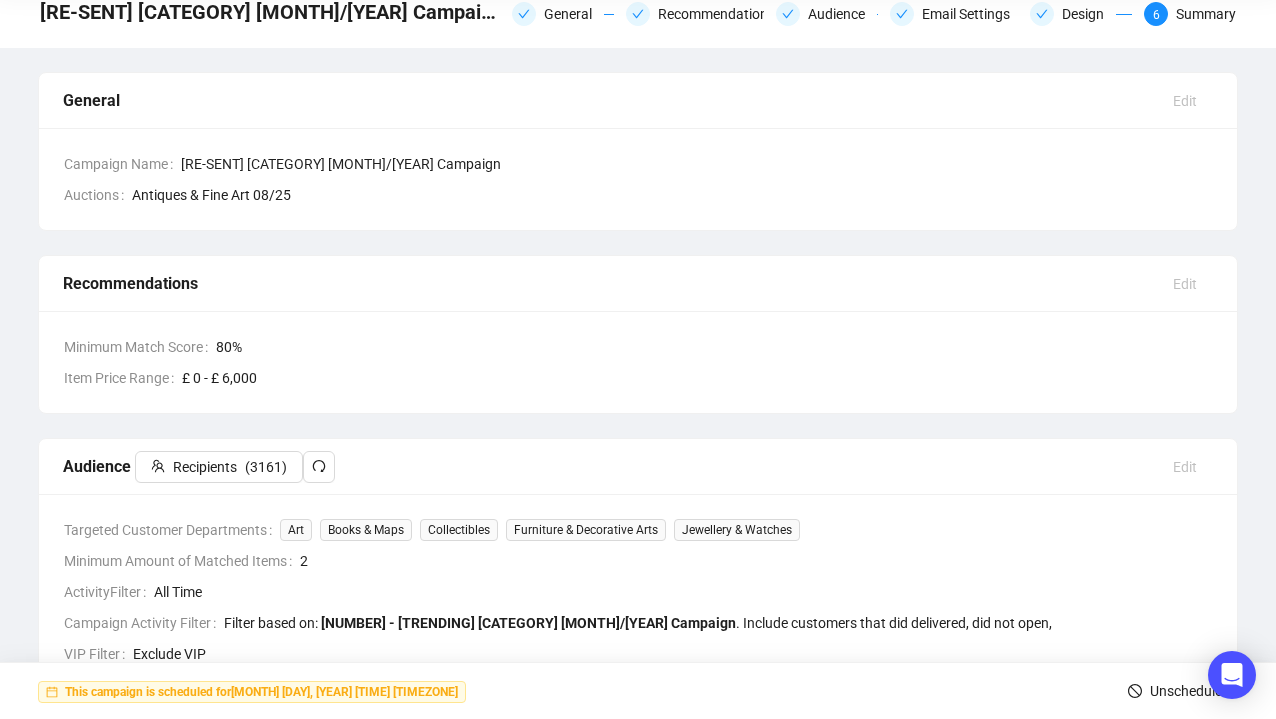 scroll, scrollTop: 0, scrollLeft: 0, axis: both 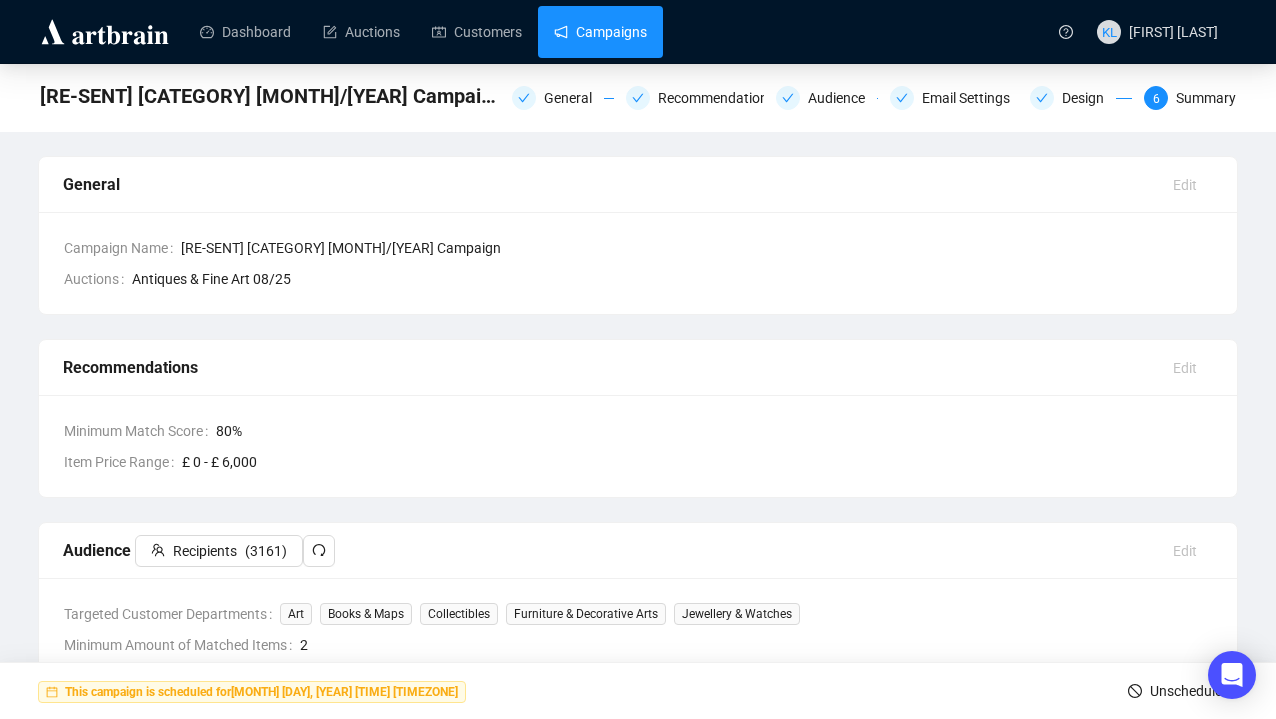 click on "Campaigns" at bounding box center (600, 32) 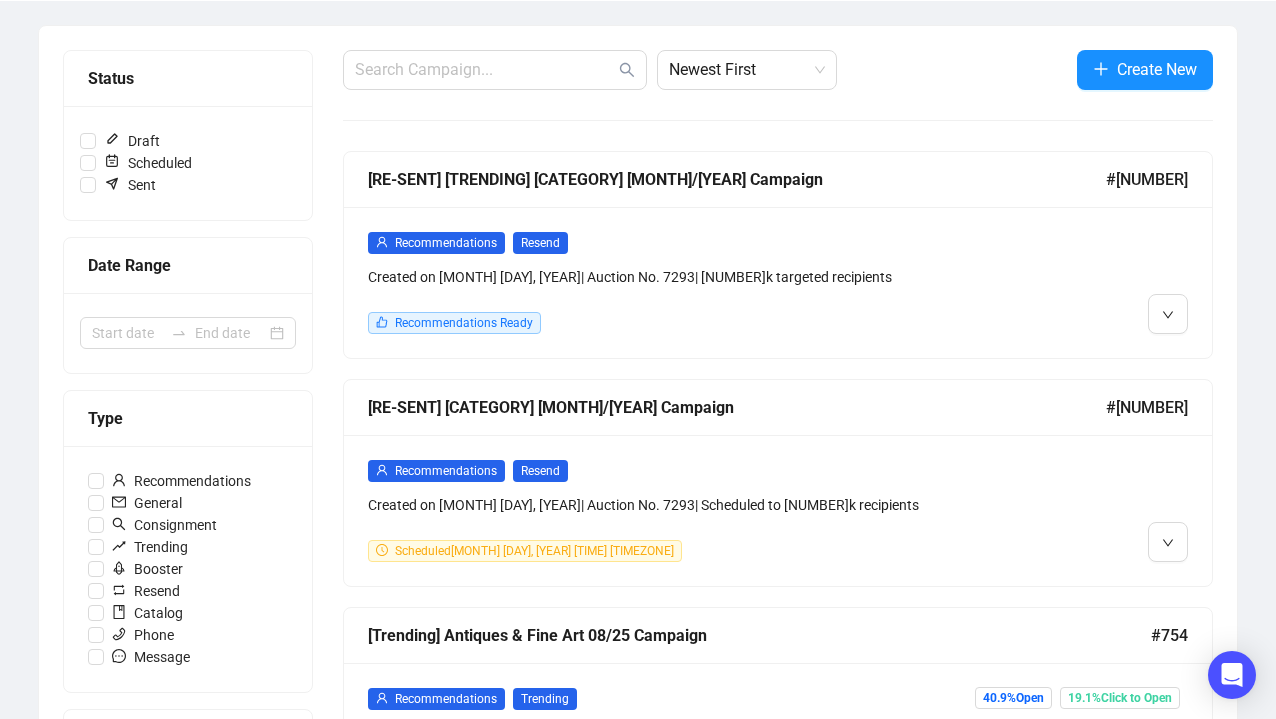 scroll, scrollTop: 218, scrollLeft: 0, axis: vertical 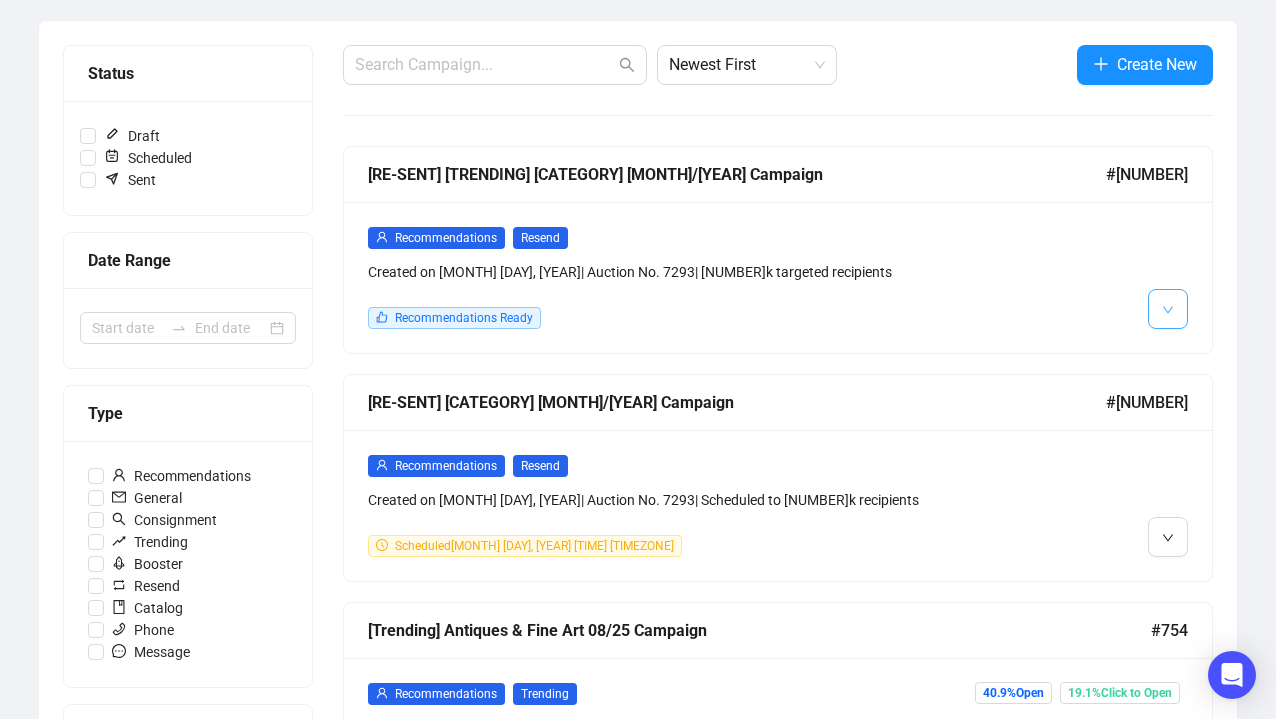 click 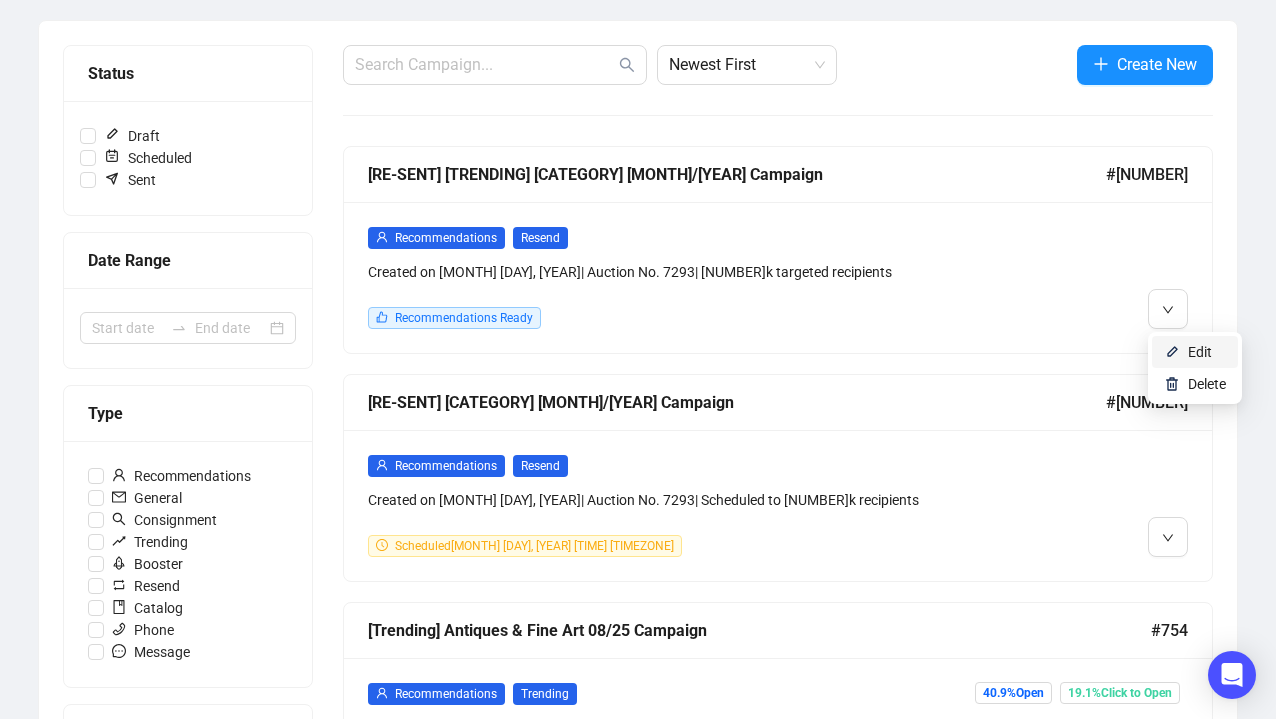 click at bounding box center [1172, 352] 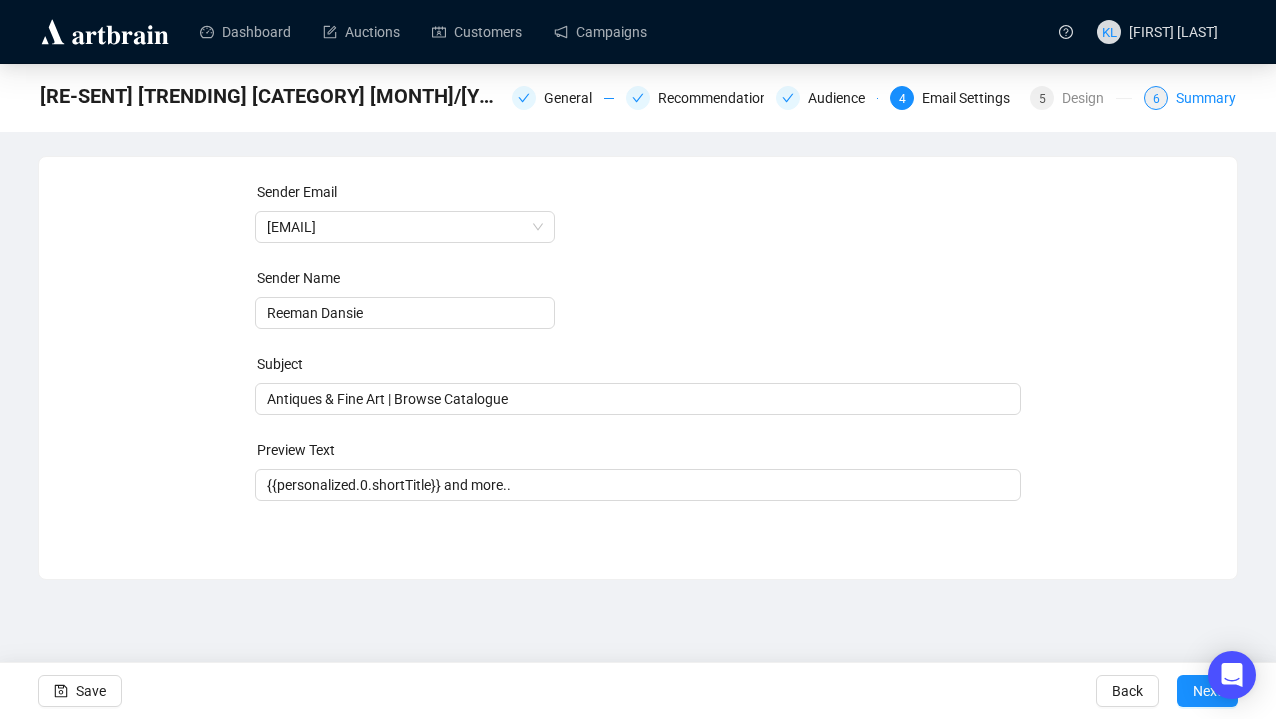 click on "6 Summary" at bounding box center (1190, 98) 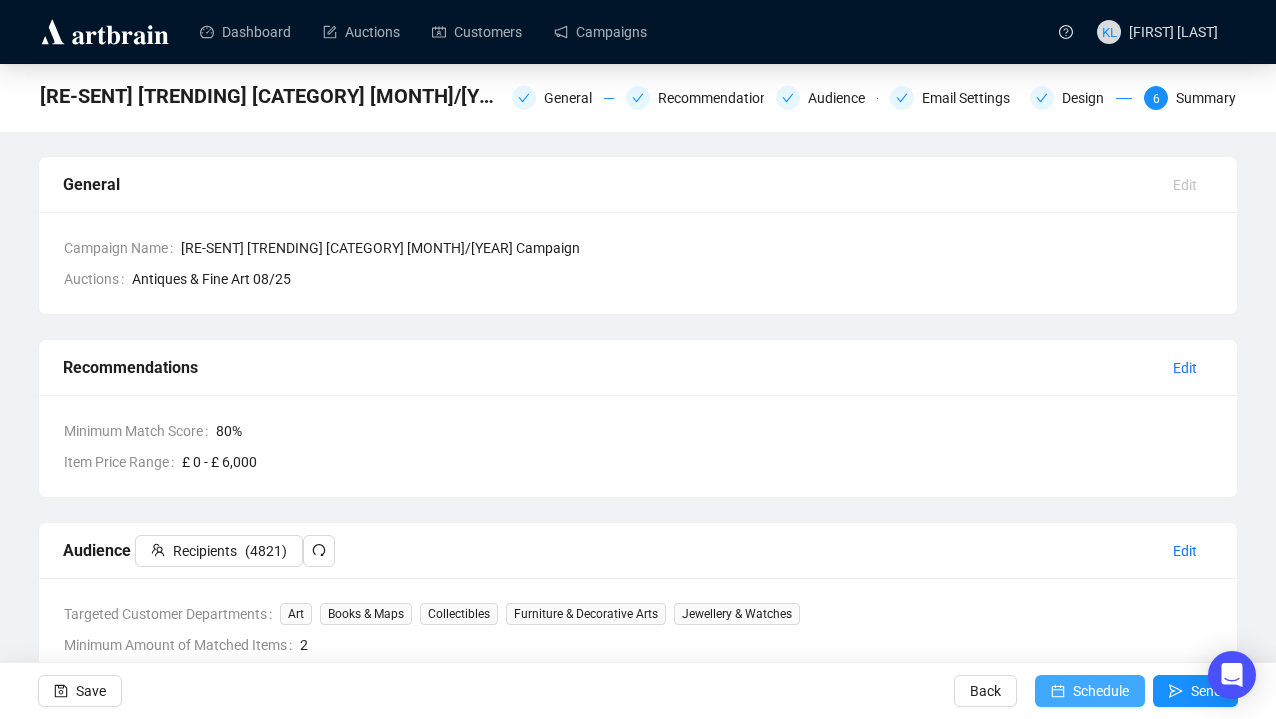 click 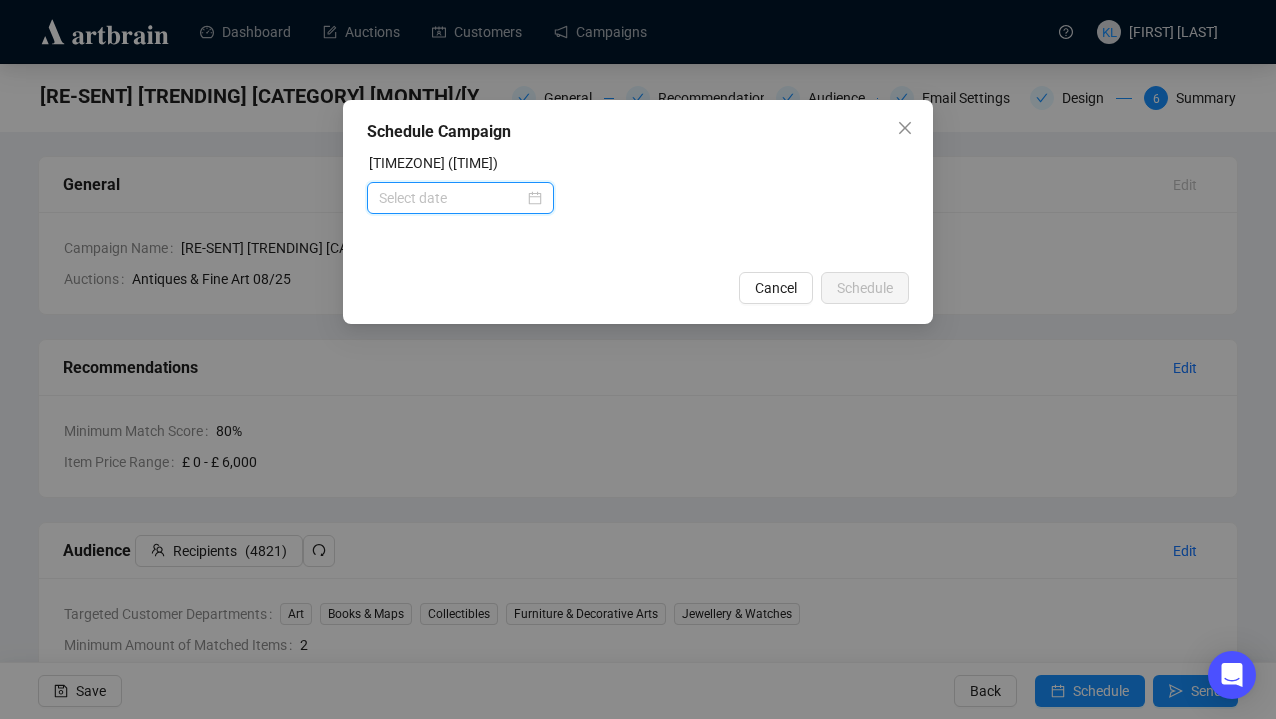 click at bounding box center (451, 198) 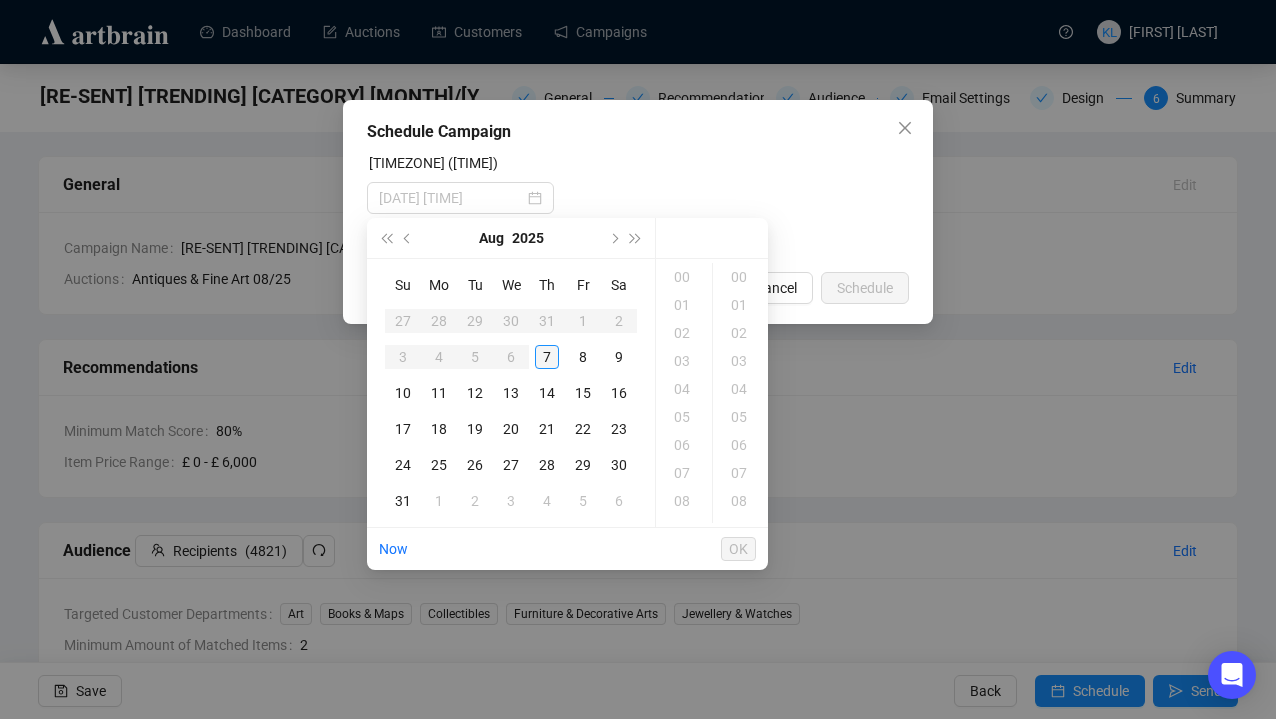 click on "7" at bounding box center [547, 357] 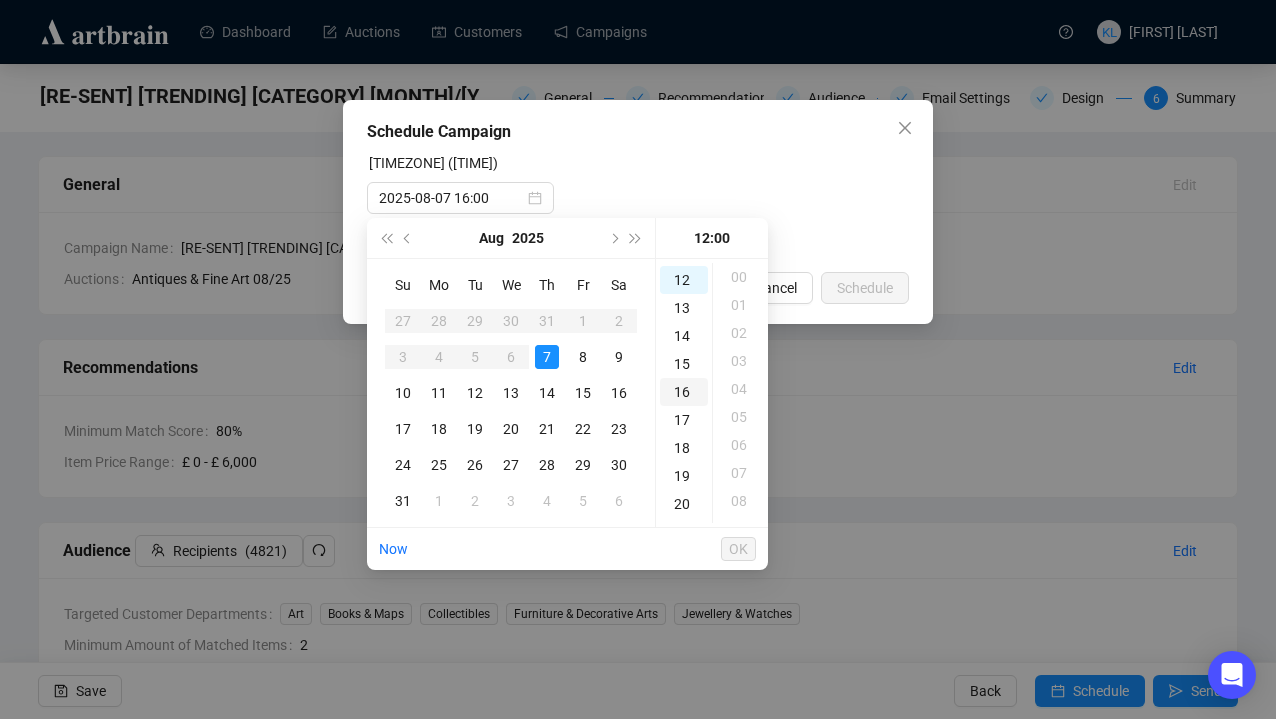 scroll, scrollTop: 336, scrollLeft: 0, axis: vertical 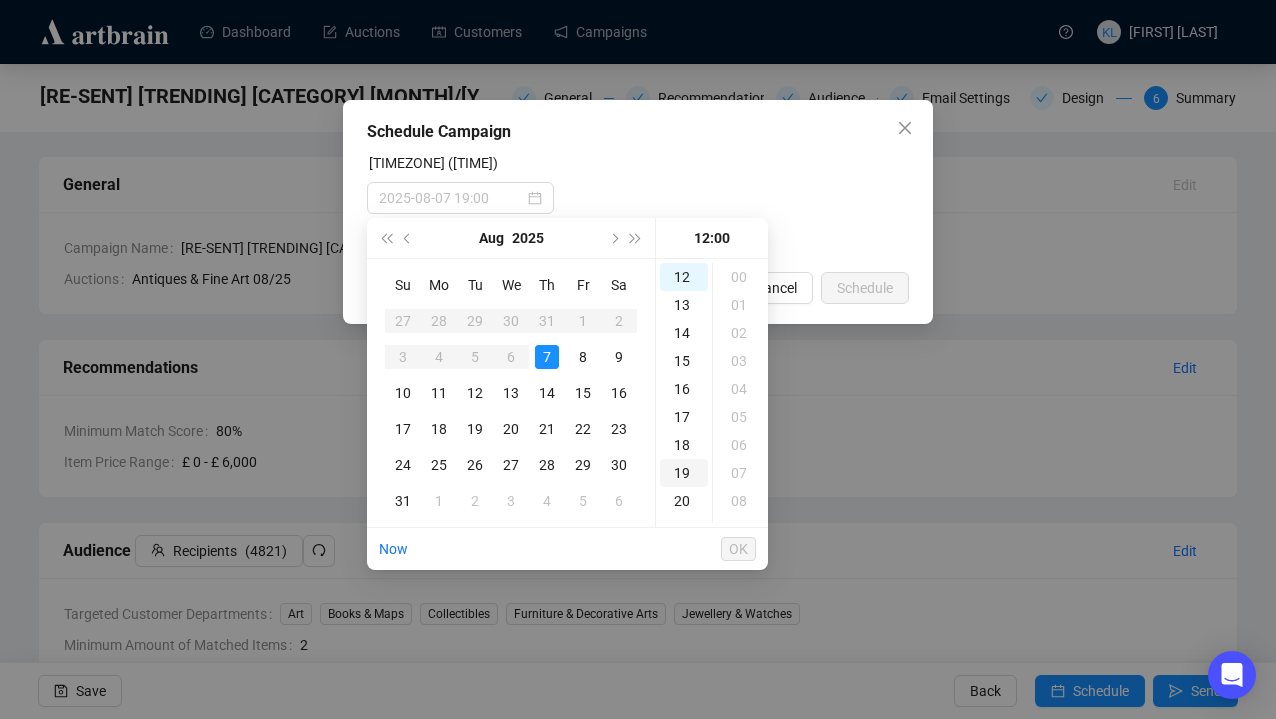 click on "19" at bounding box center (684, 473) 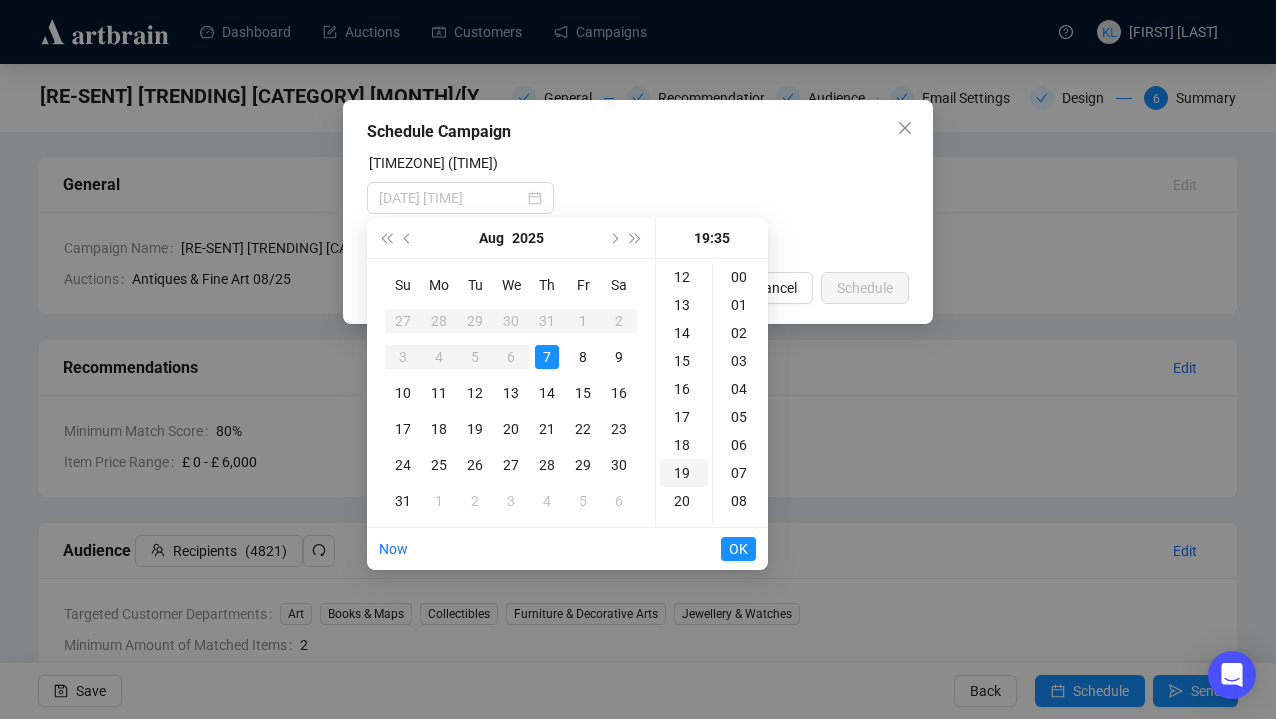 scroll, scrollTop: 524, scrollLeft: 0, axis: vertical 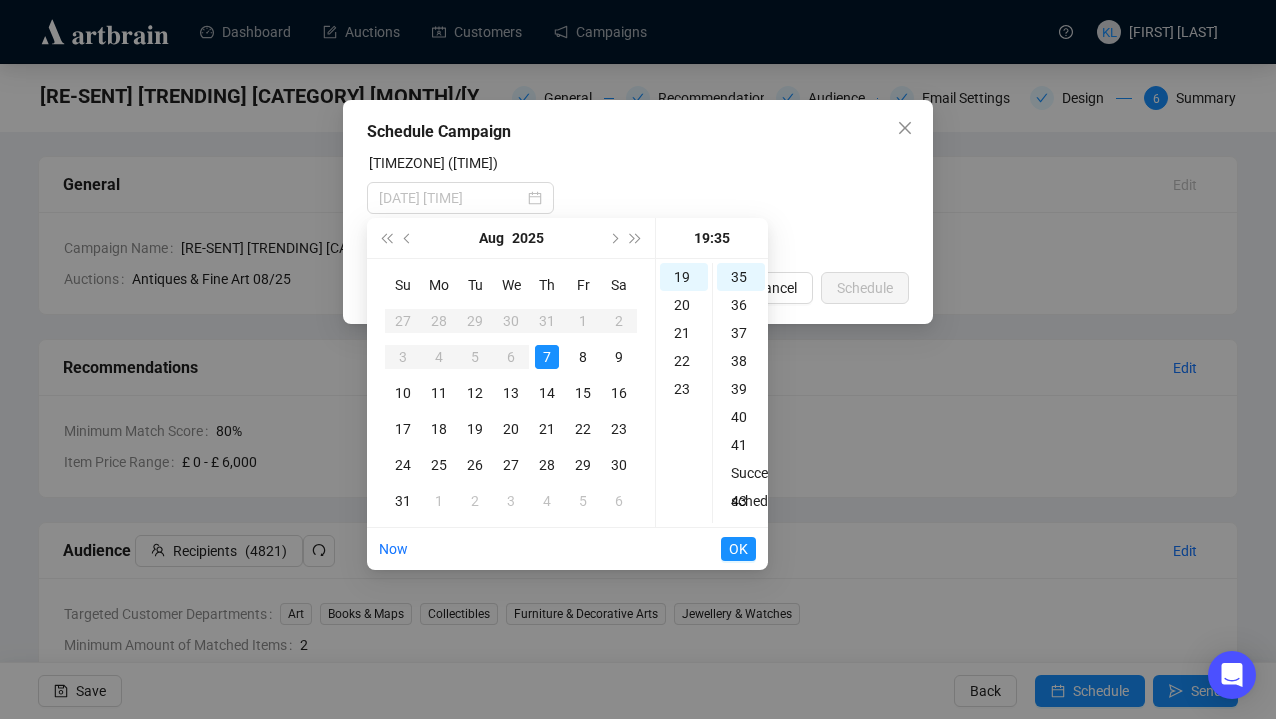 type on "[DATE] [TIME]" 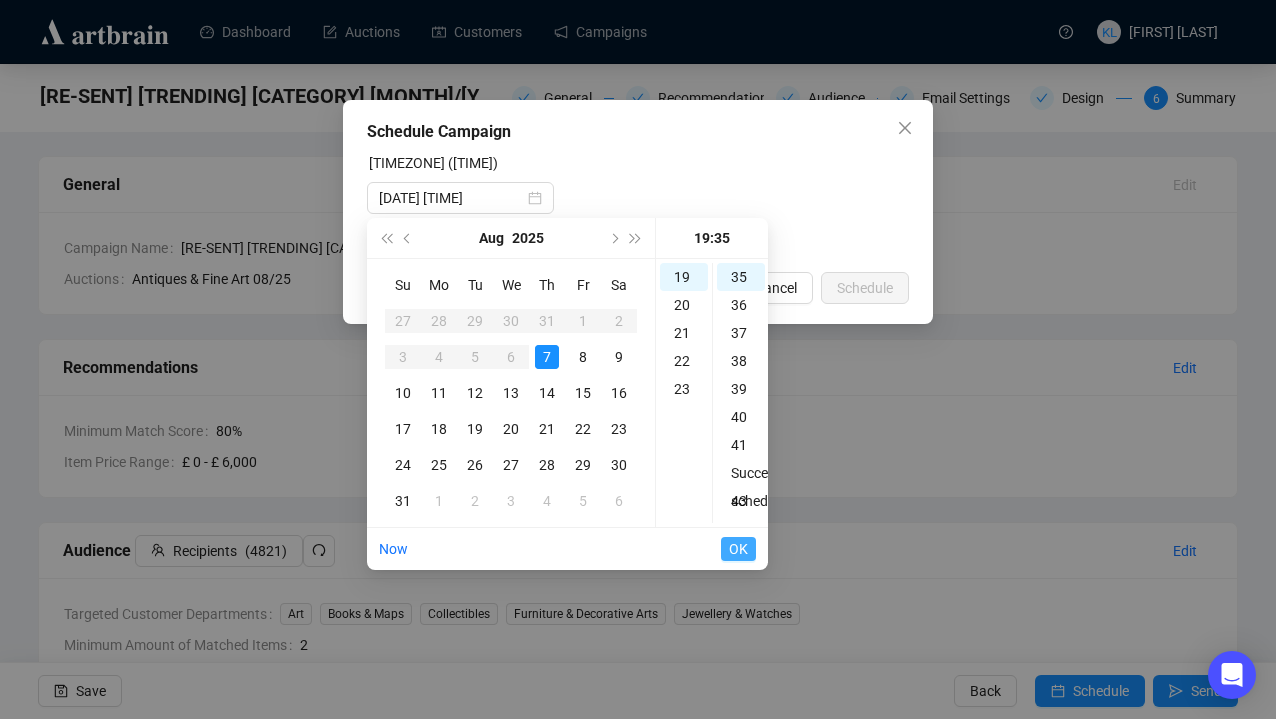 click on "OK" at bounding box center (738, 549) 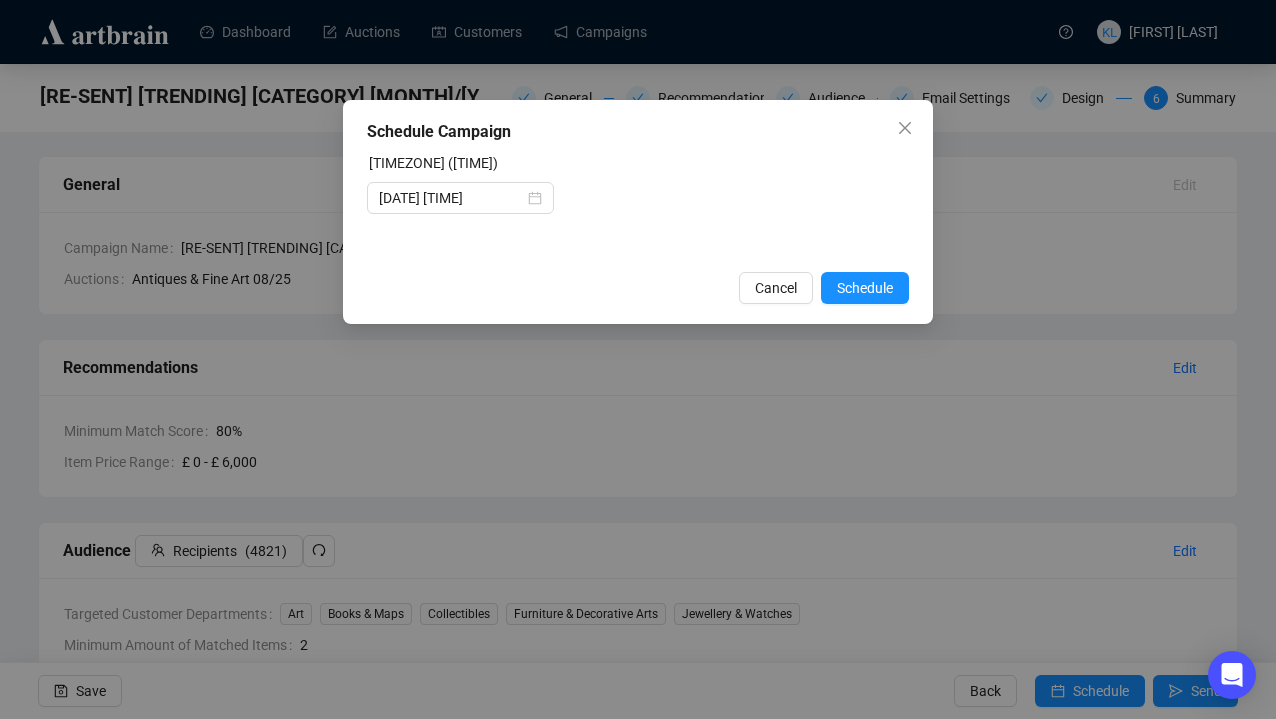 click on "Schedule Campaign [TIMEZONE] ([TIME]) [DATE] [TIME] Cancel Schedule" at bounding box center [638, 359] 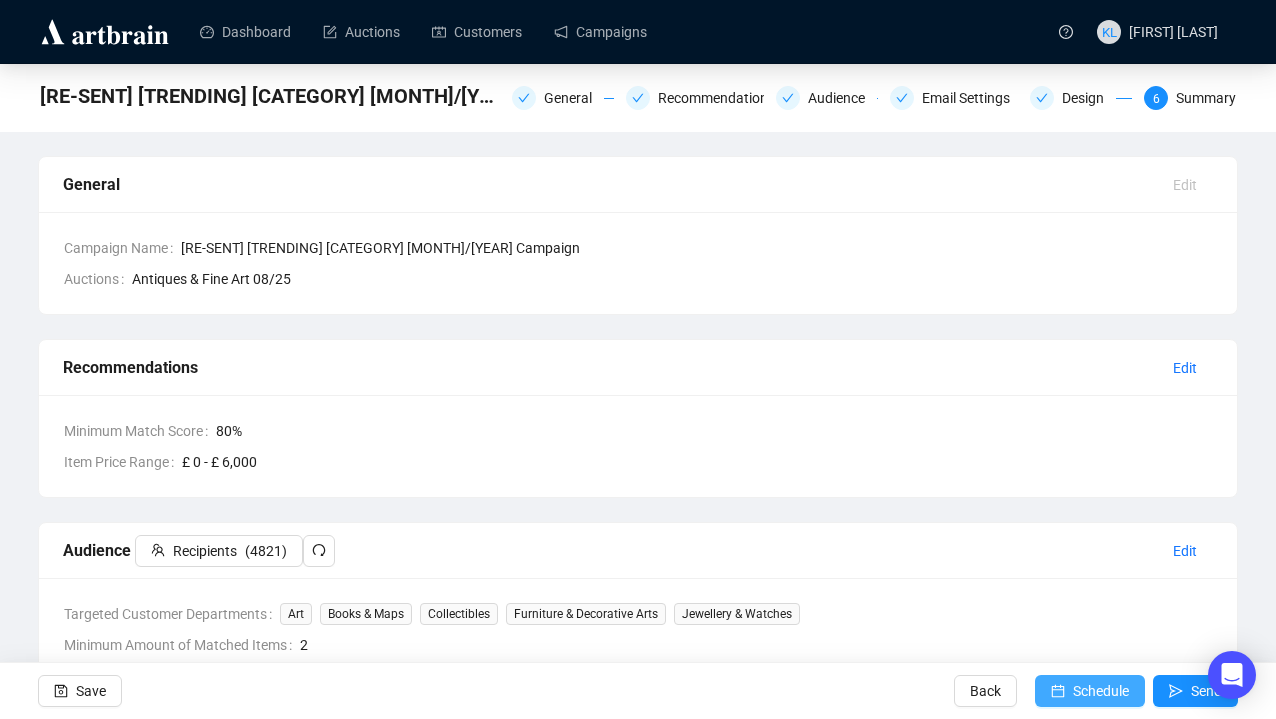 click on "Schedule" at bounding box center [1090, 691] 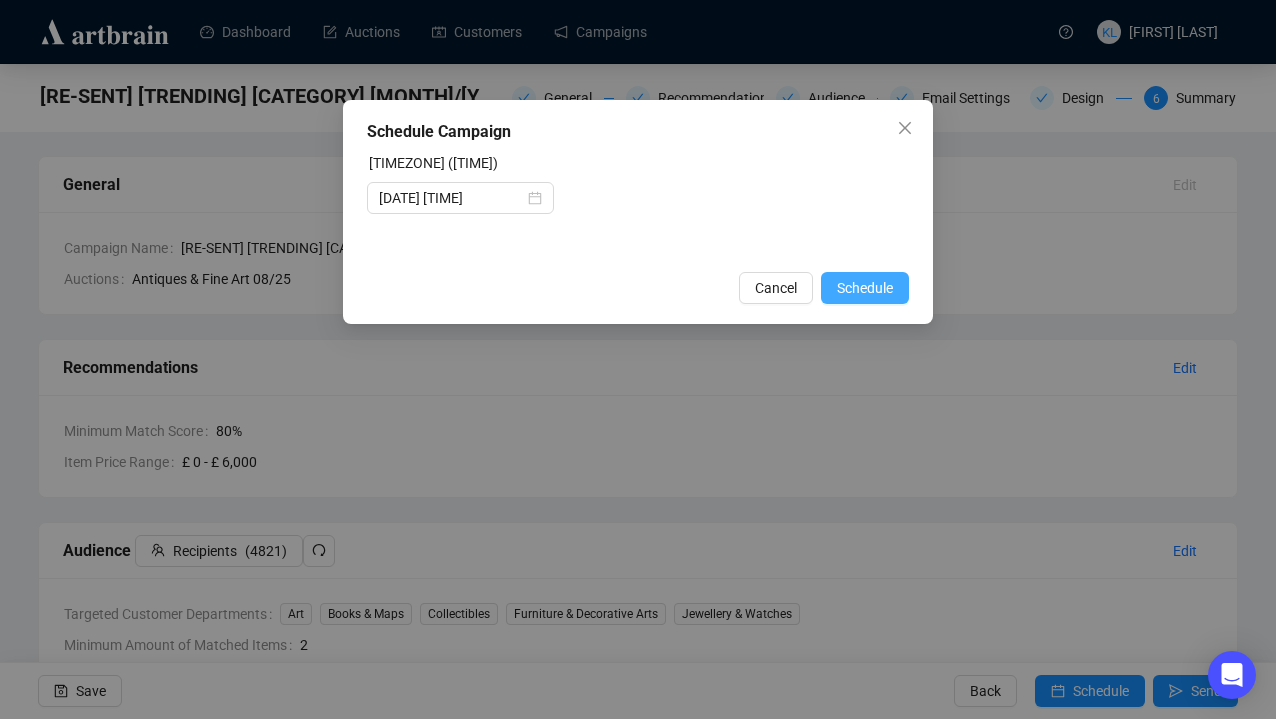 click on "Schedule" at bounding box center (865, 288) 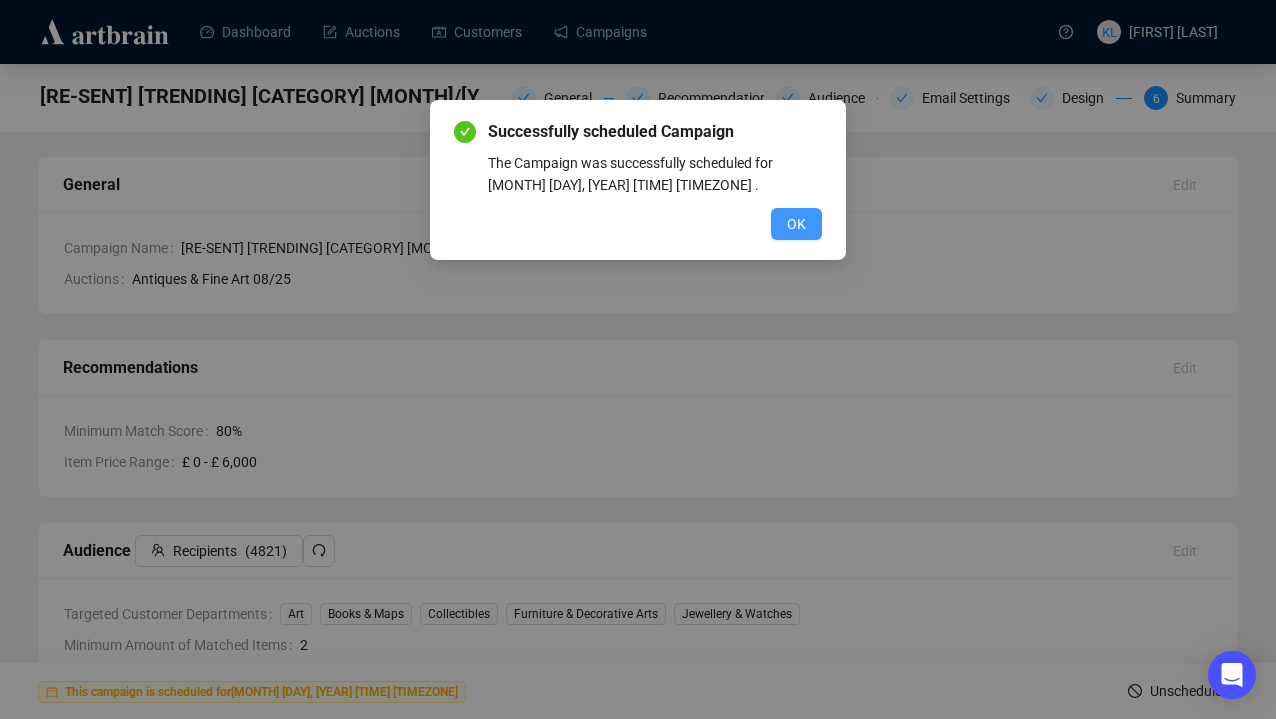 click on "OK" at bounding box center (796, 224) 